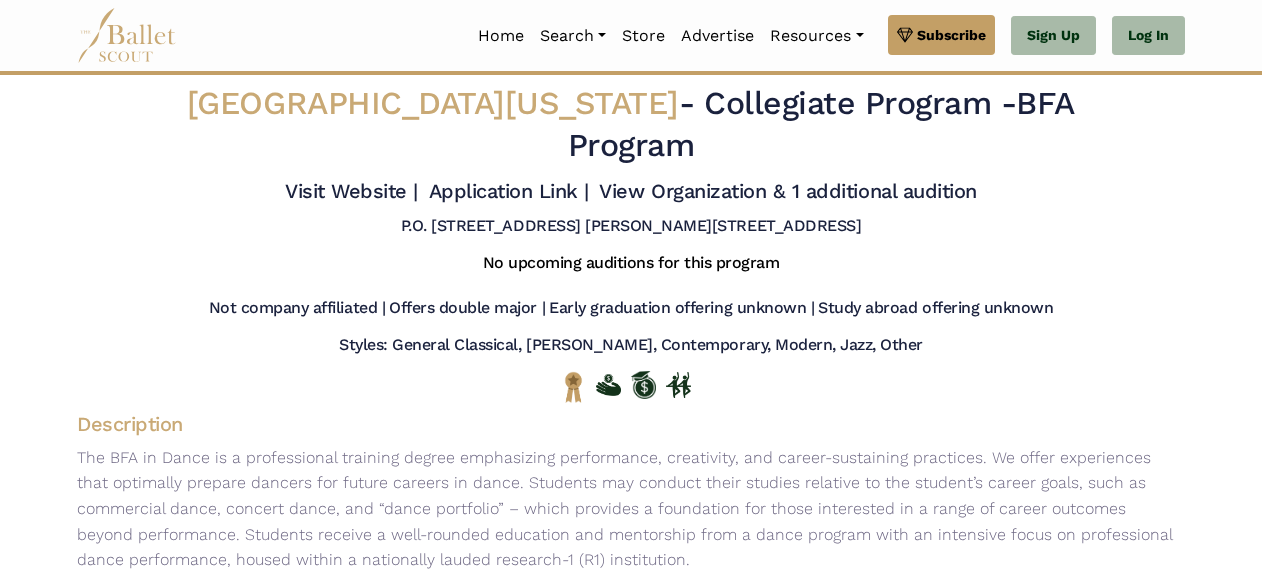 scroll, scrollTop: 0, scrollLeft: 0, axis: both 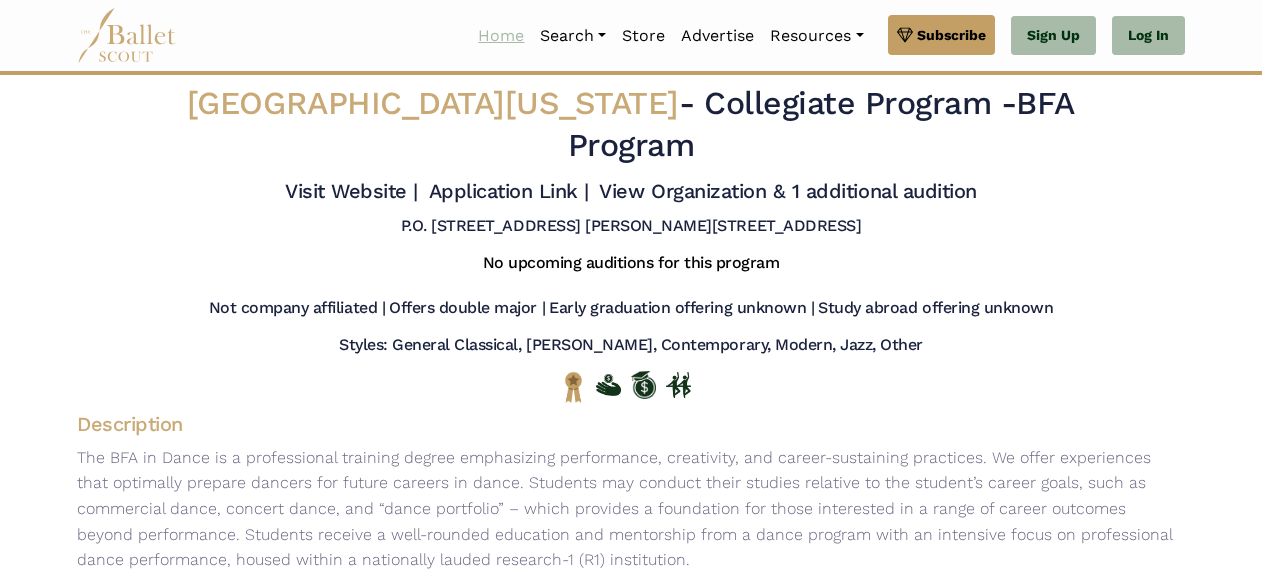 click on "Home" at bounding box center [501, 36] 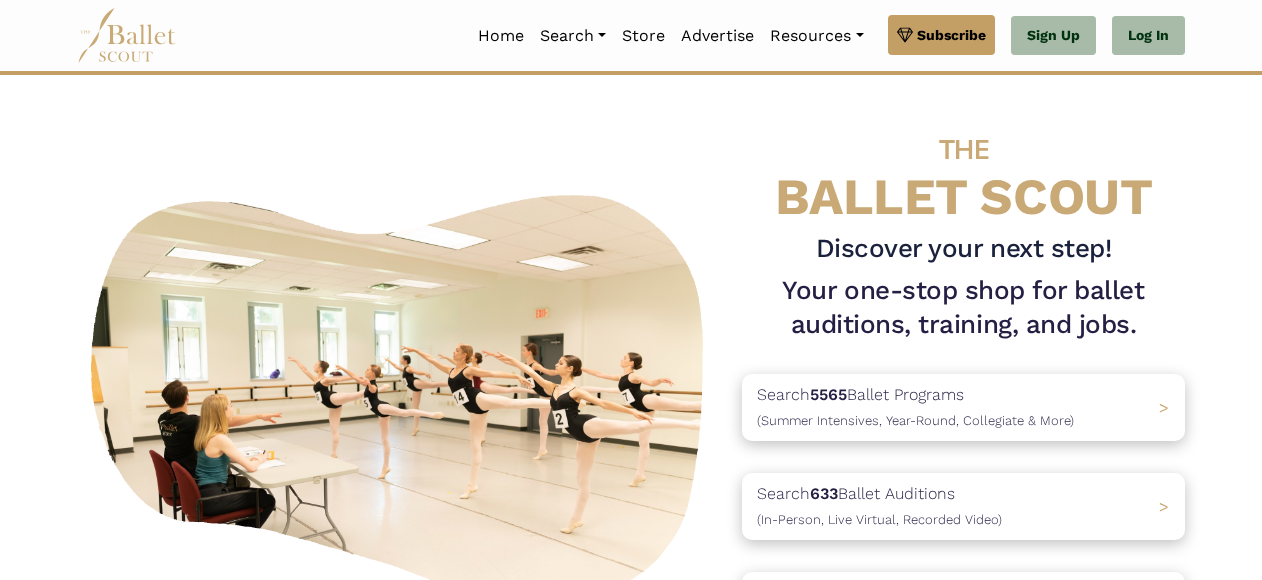 scroll, scrollTop: 0, scrollLeft: 0, axis: both 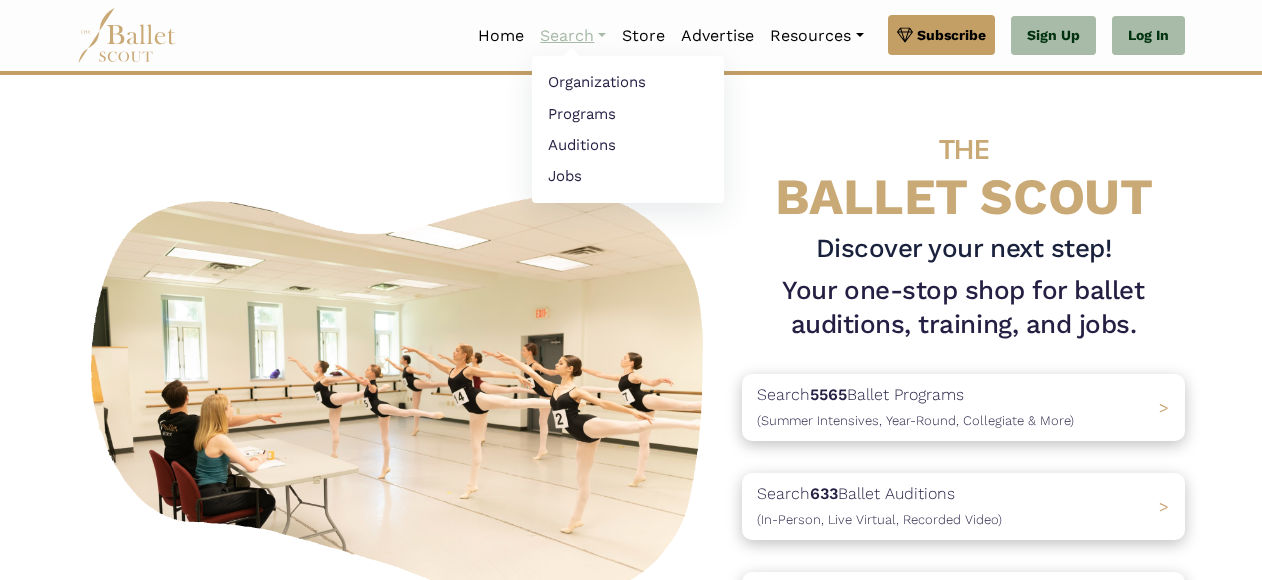 click on "Search" at bounding box center [573, 36] 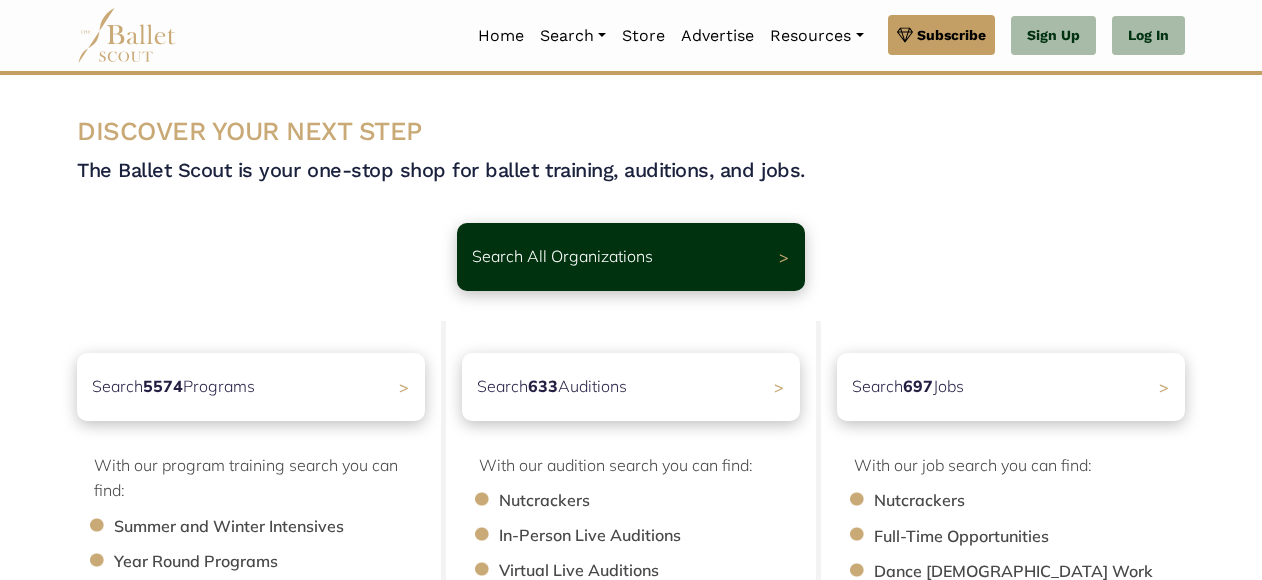 scroll, scrollTop: 0, scrollLeft: 0, axis: both 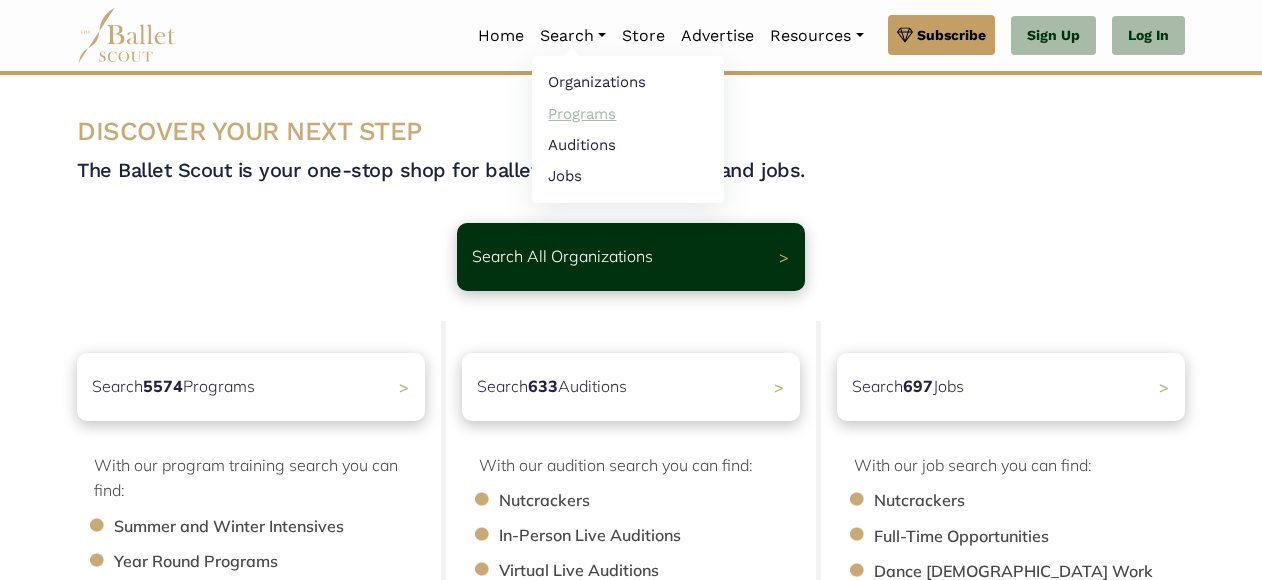 click on "Programs" at bounding box center [628, 113] 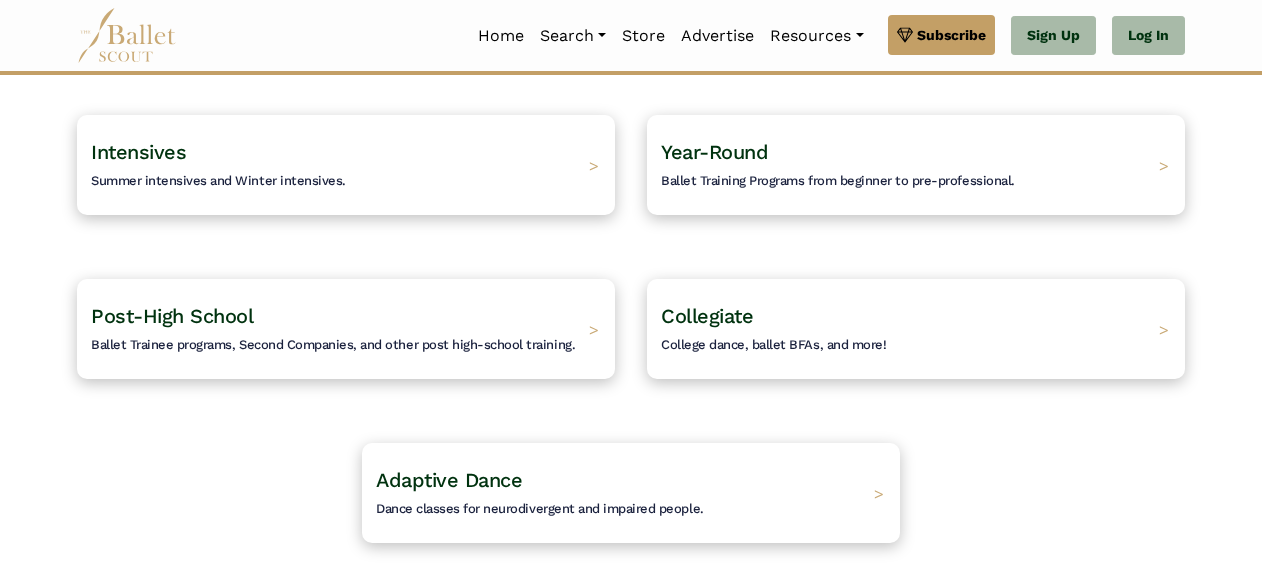 scroll, scrollTop: 178, scrollLeft: 0, axis: vertical 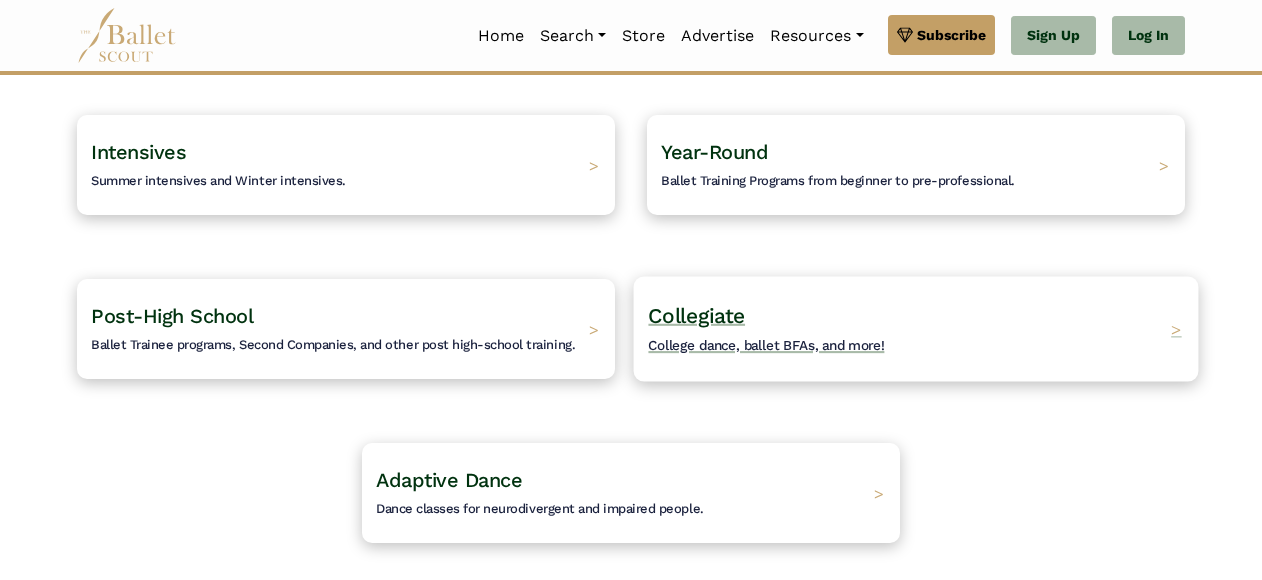 click on "Collegiate
College dance, ballet BFAs, and more!" at bounding box center (766, 329) 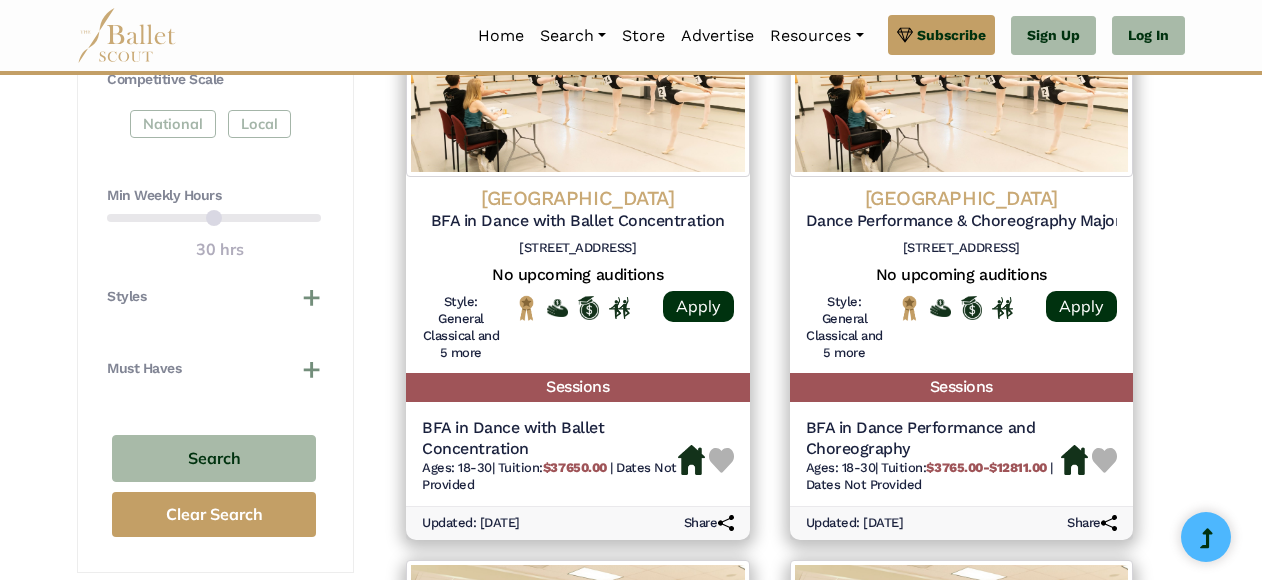 scroll, scrollTop: 1075, scrollLeft: 0, axis: vertical 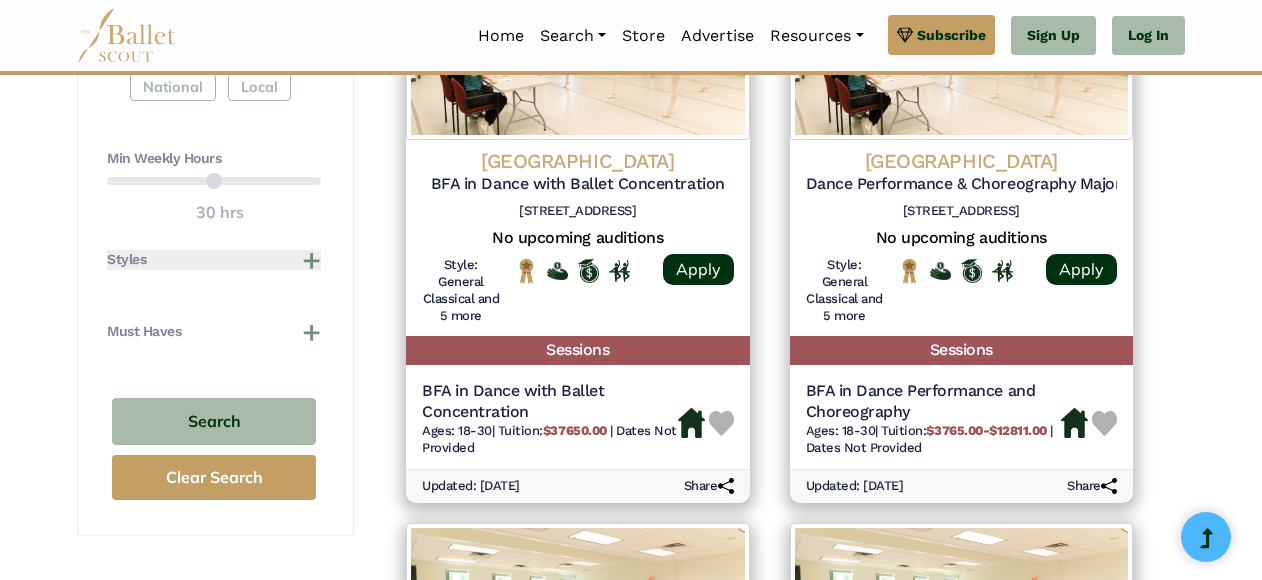 click on "Styles" at bounding box center (214, 260) 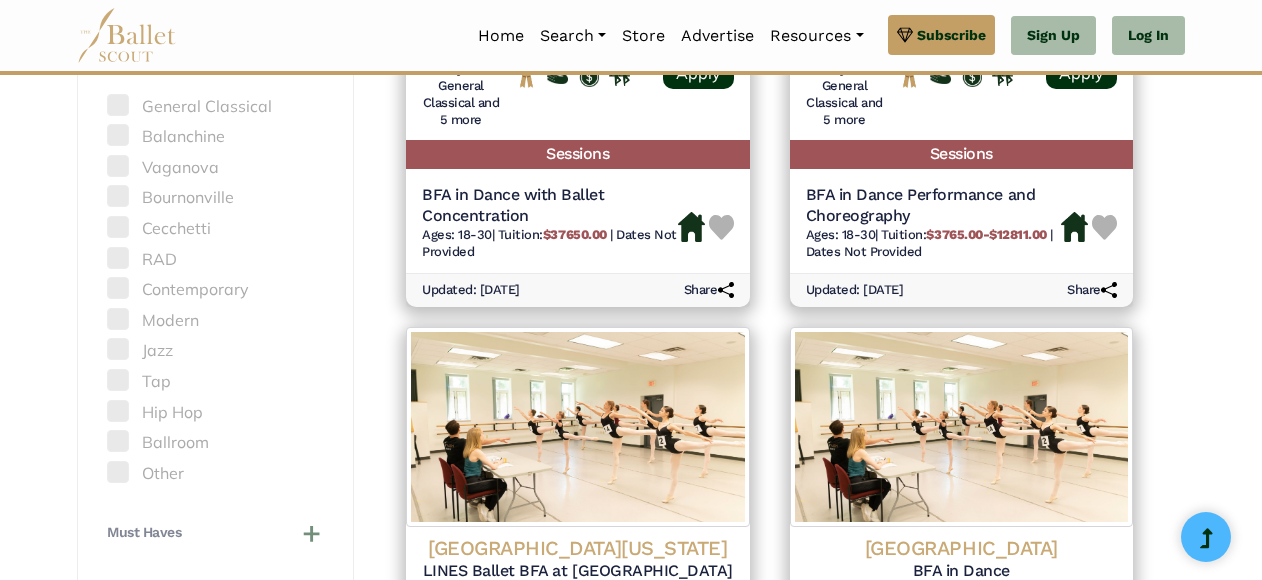 scroll, scrollTop: 1292, scrollLeft: 0, axis: vertical 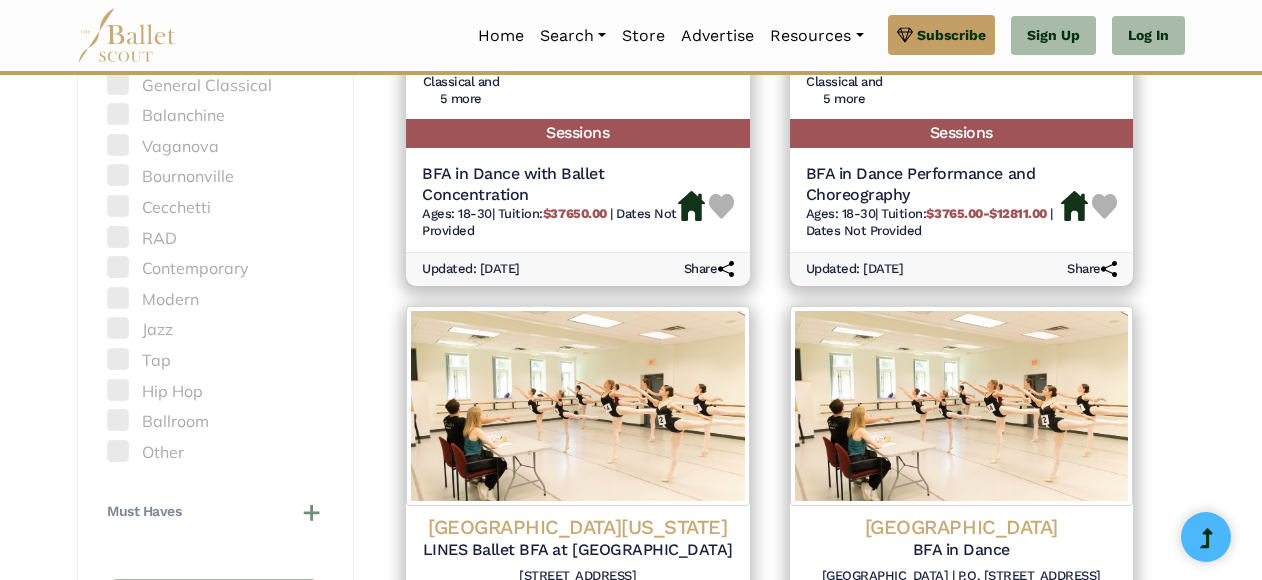 click at bounding box center [118, 359] 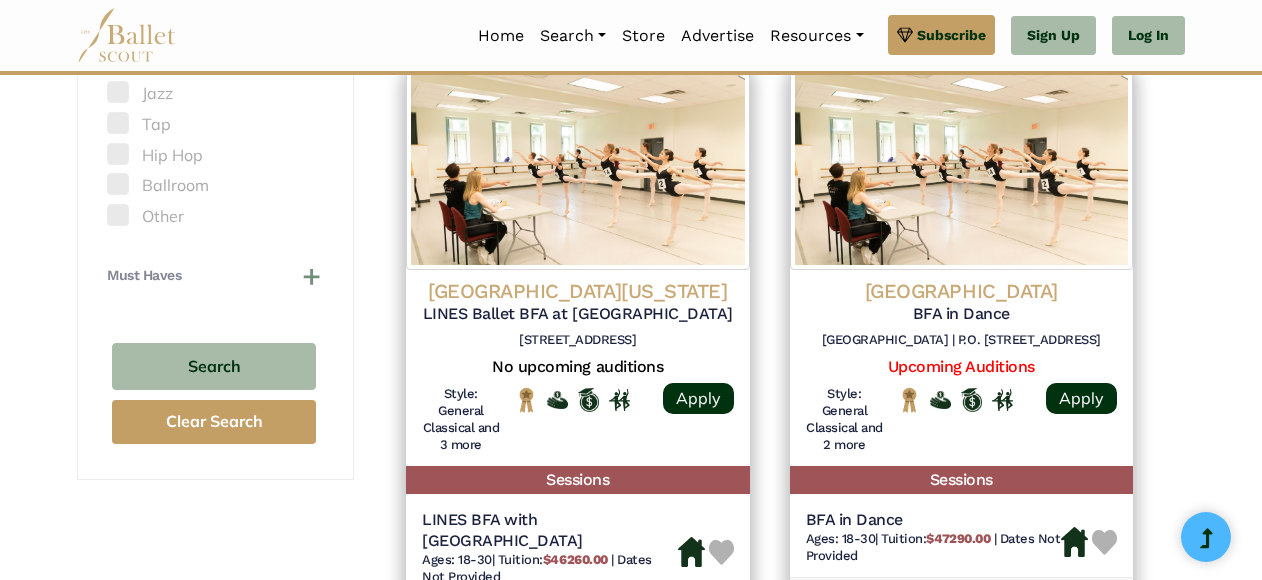 scroll, scrollTop: 1532, scrollLeft: 0, axis: vertical 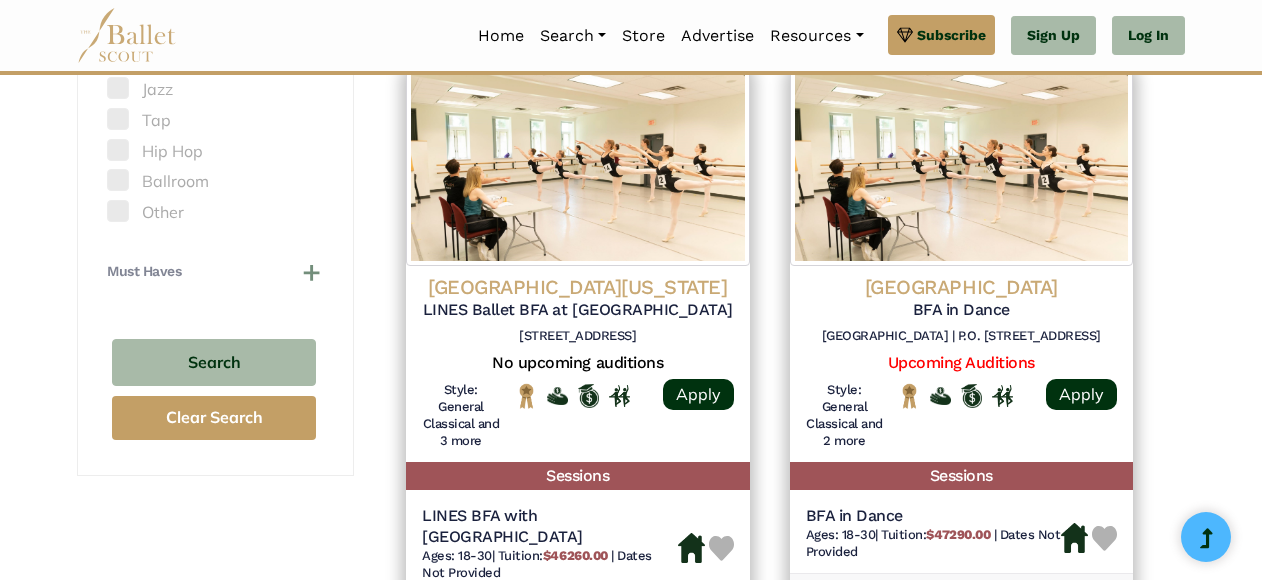 click at bounding box center (118, 119) 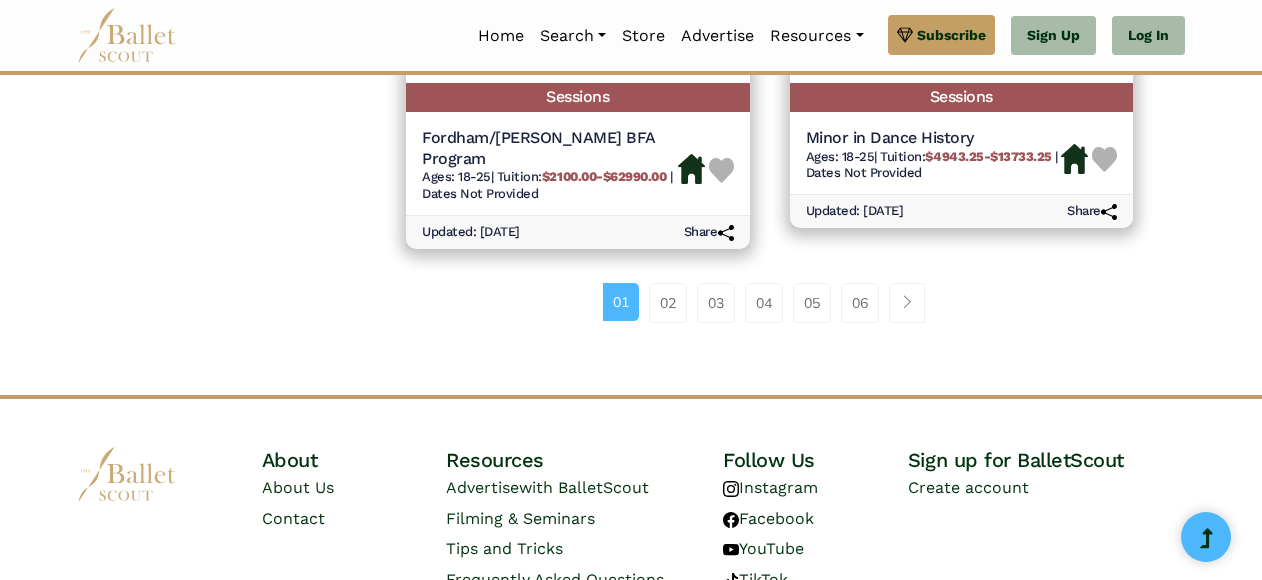 scroll, scrollTop: 3110, scrollLeft: 0, axis: vertical 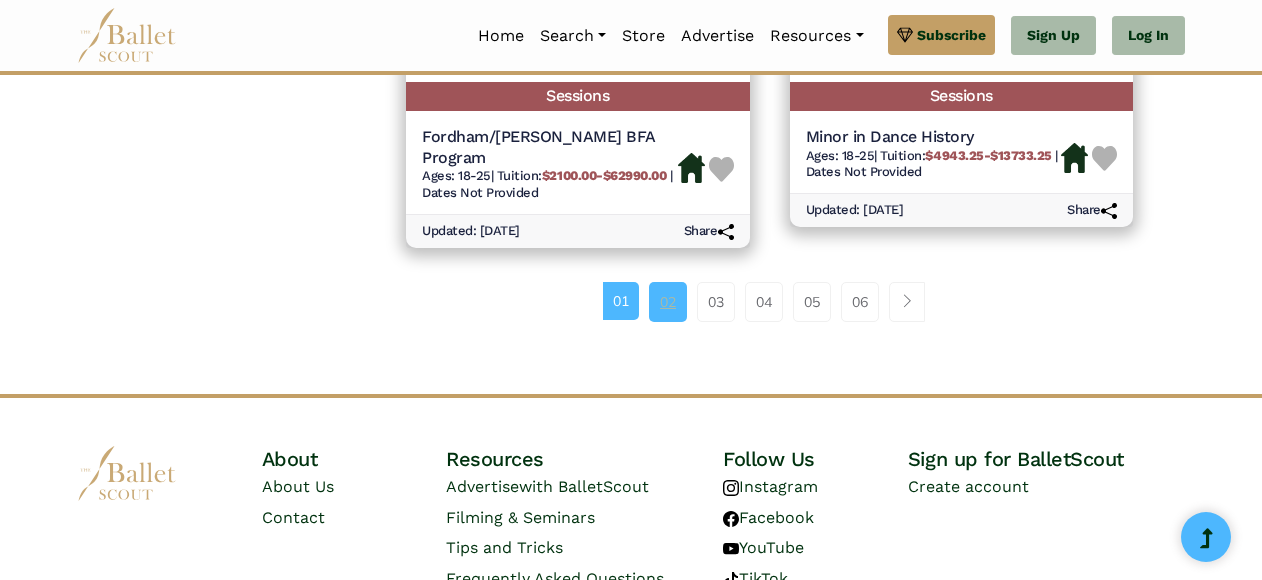 click on "02" at bounding box center [668, 302] 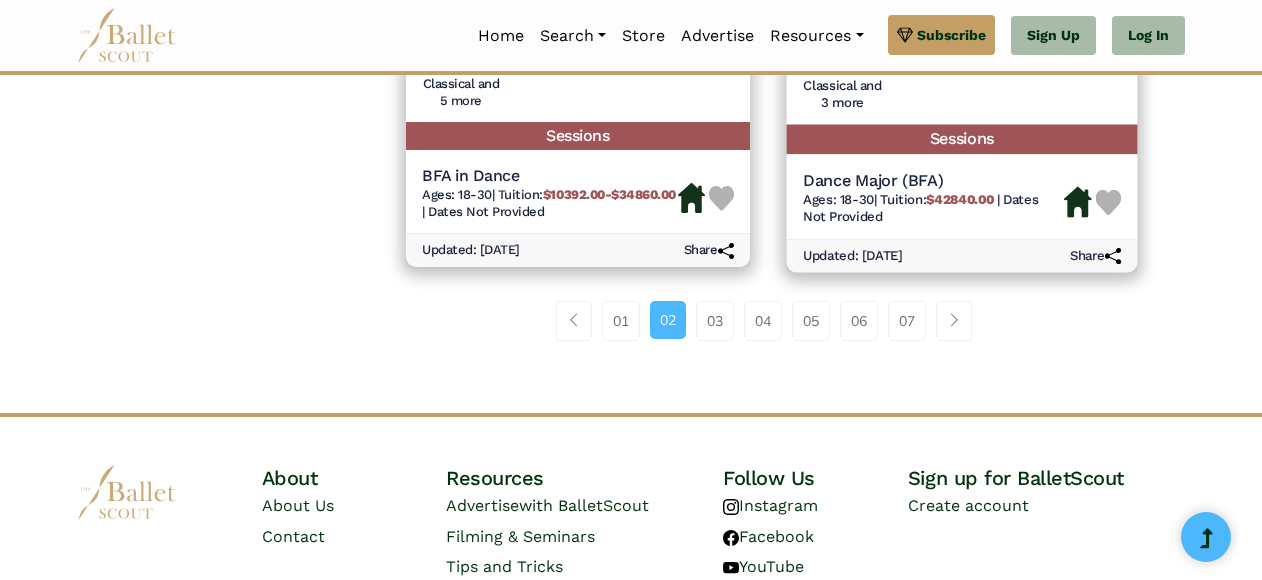 scroll, scrollTop: 3052, scrollLeft: 0, axis: vertical 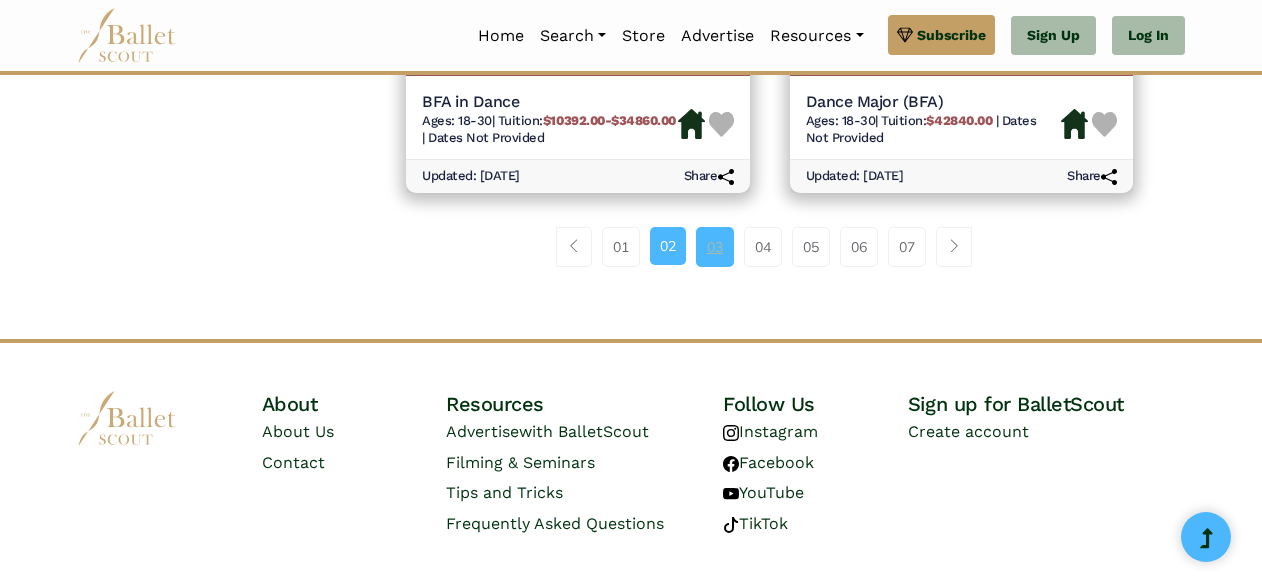 click on "03" at bounding box center [715, 247] 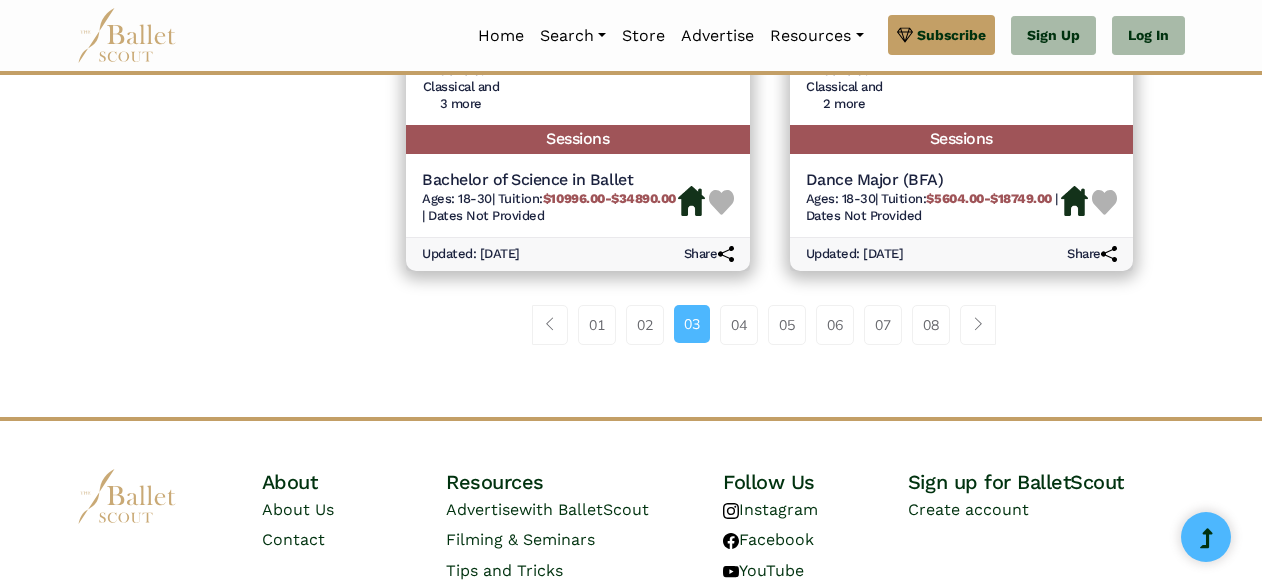 scroll, scrollTop: 3054, scrollLeft: 0, axis: vertical 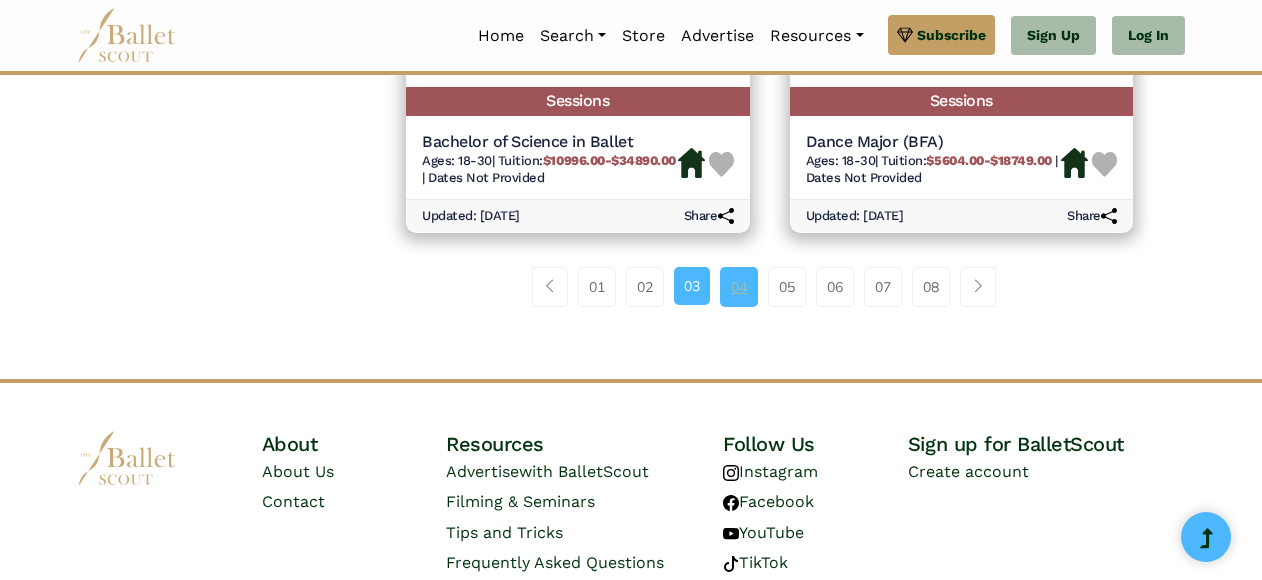 click on "04" at bounding box center [739, 287] 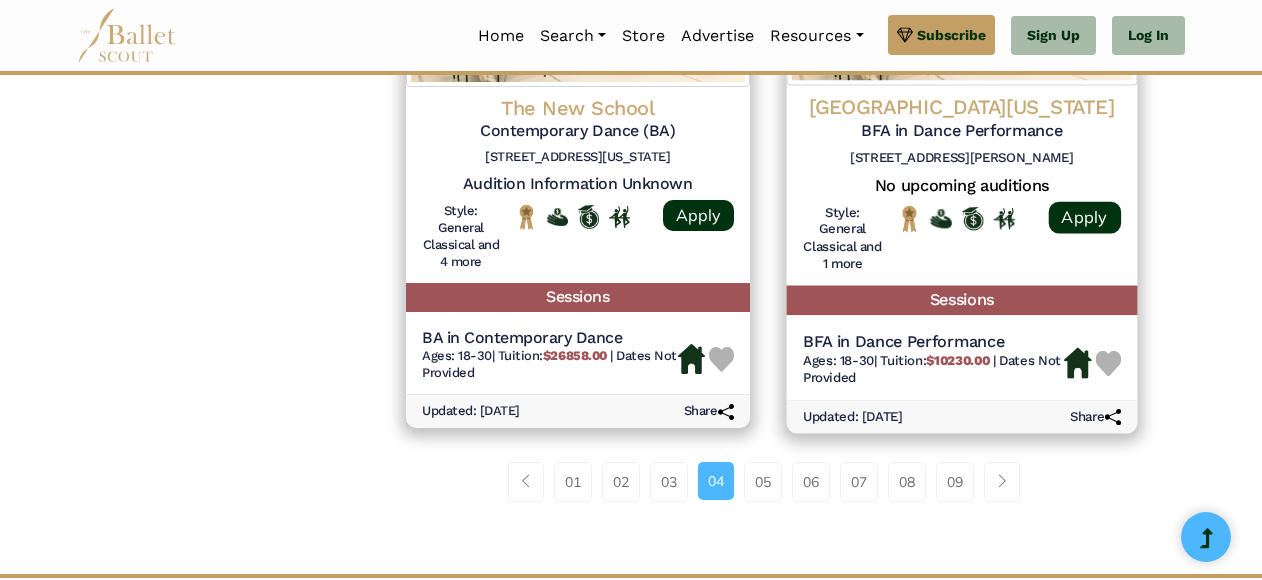 scroll, scrollTop: 2829, scrollLeft: 0, axis: vertical 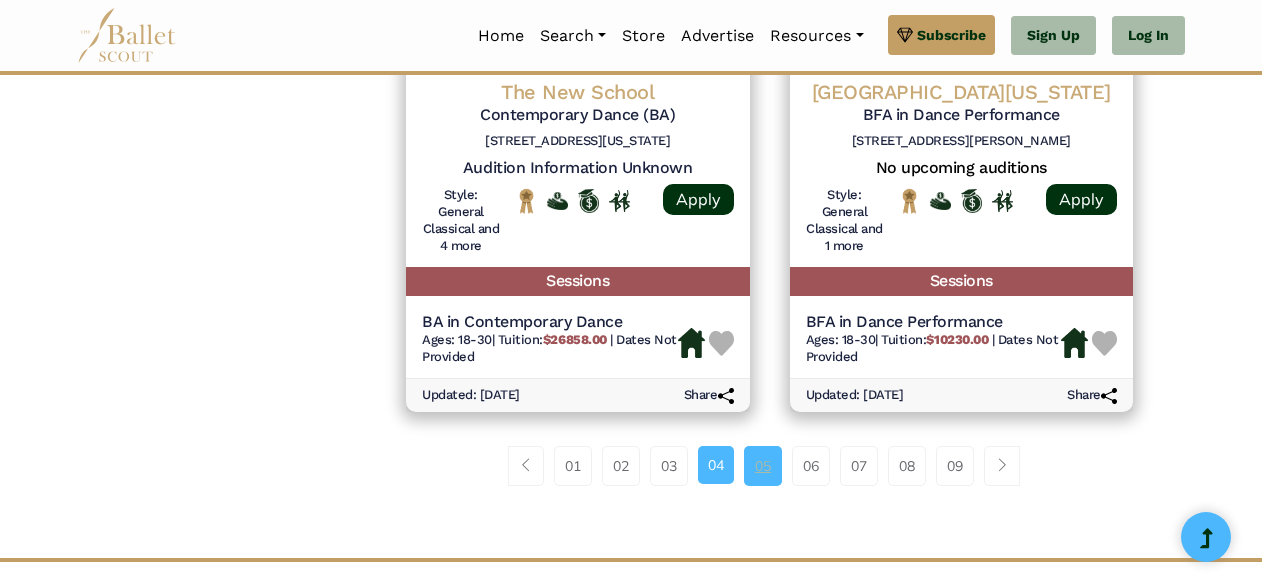 click on "05" at bounding box center [763, 466] 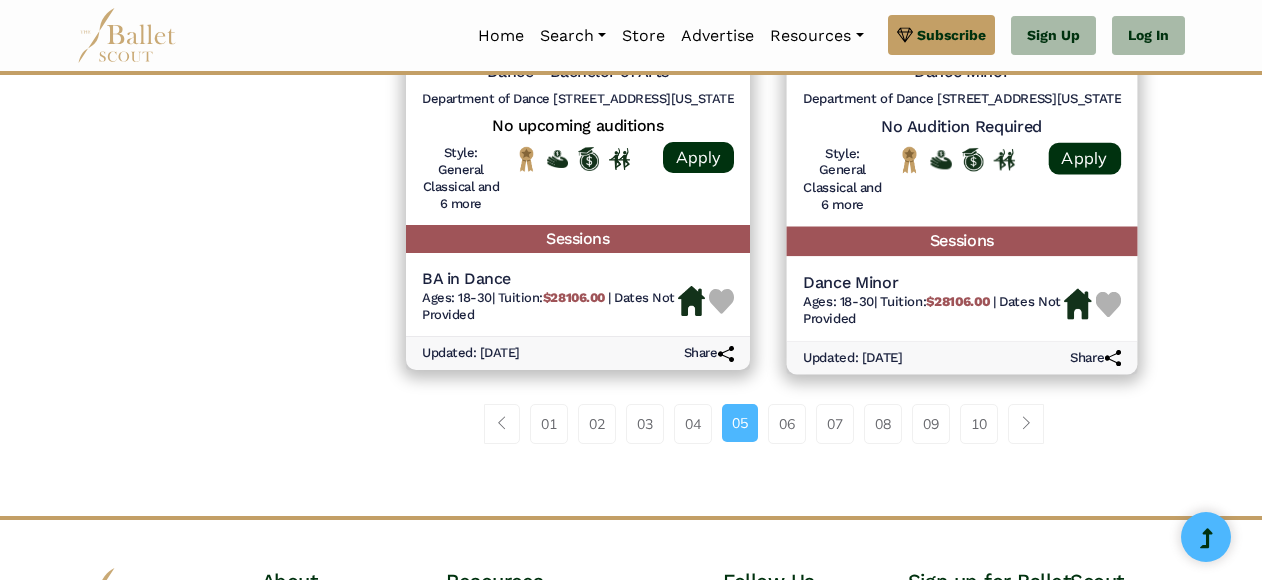 scroll, scrollTop: 2962, scrollLeft: 0, axis: vertical 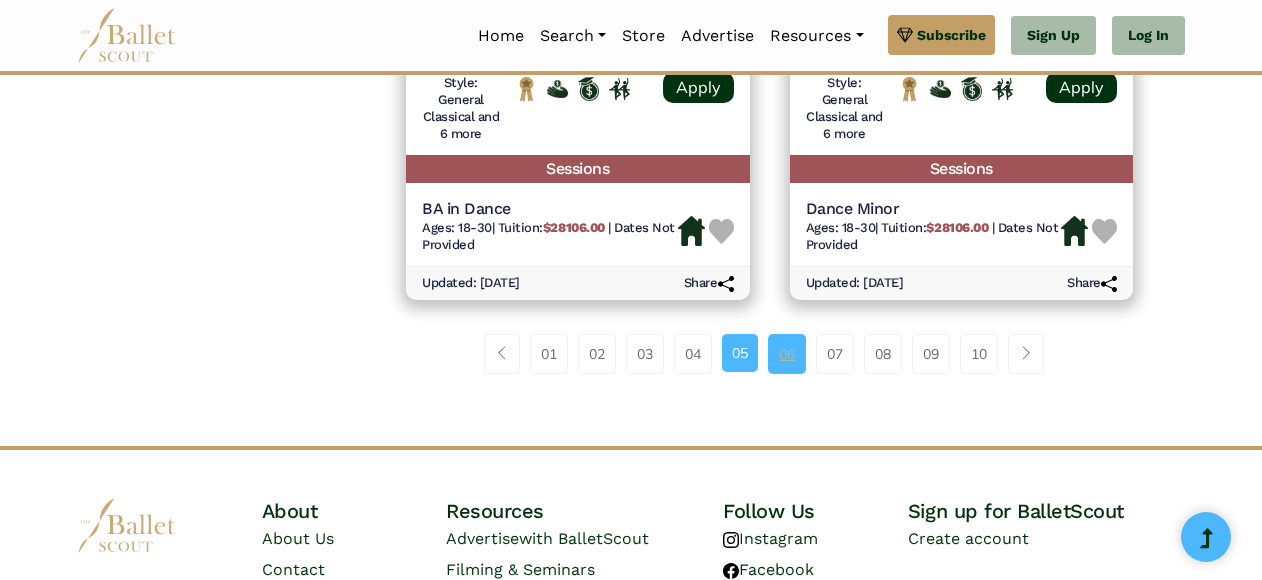 click on "06" at bounding box center [787, 354] 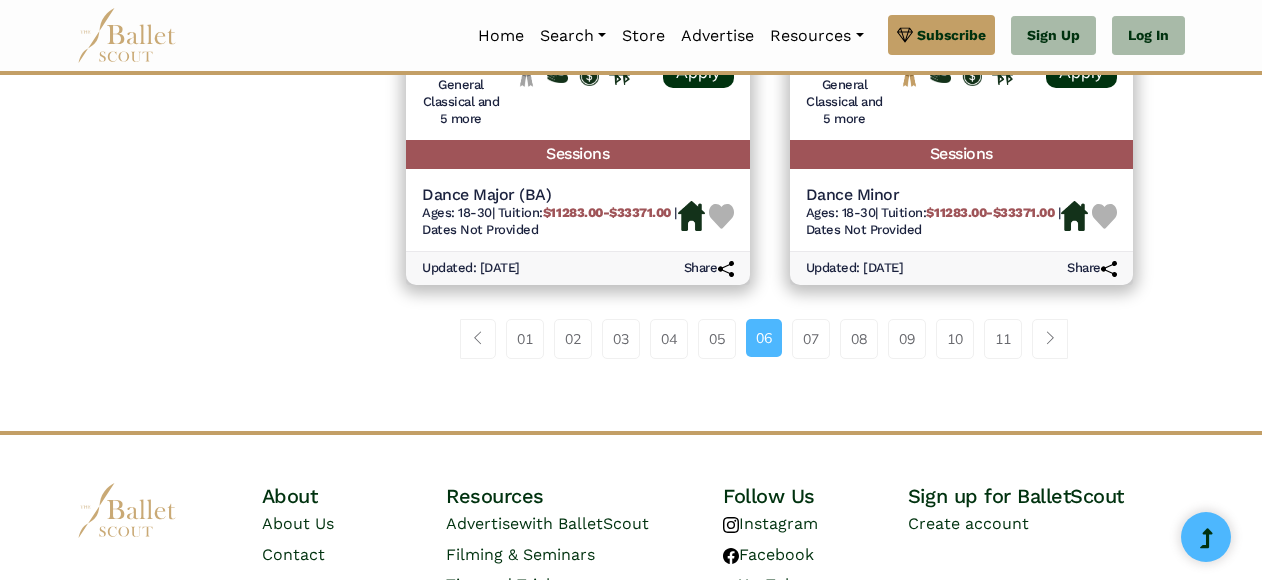 scroll, scrollTop: 3034, scrollLeft: 0, axis: vertical 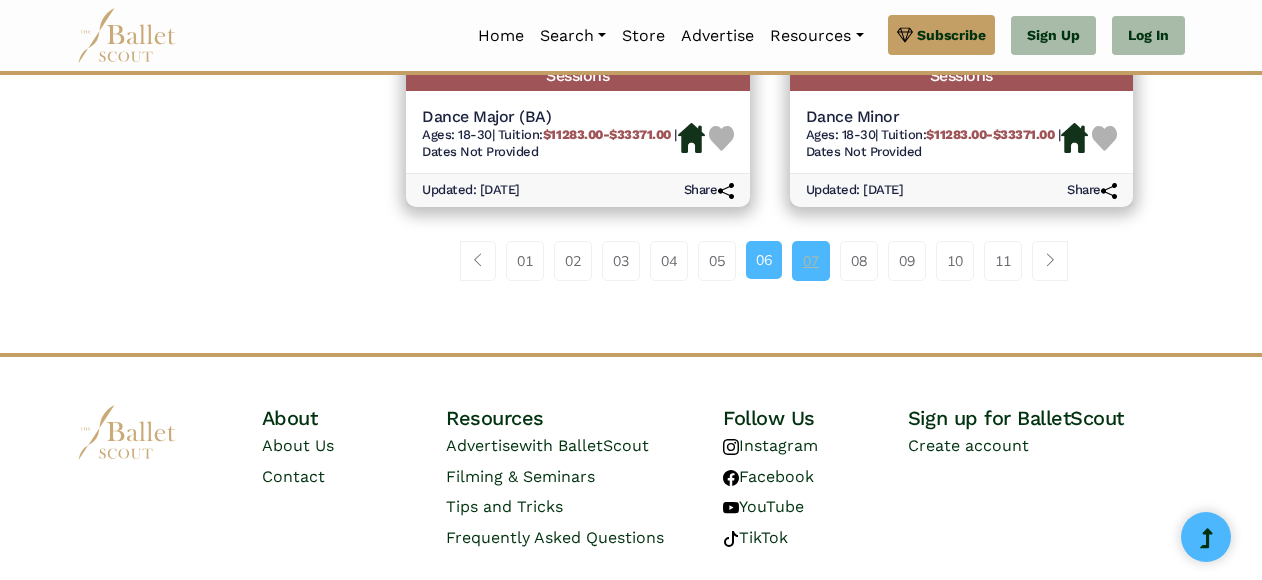 click on "07" at bounding box center [811, 261] 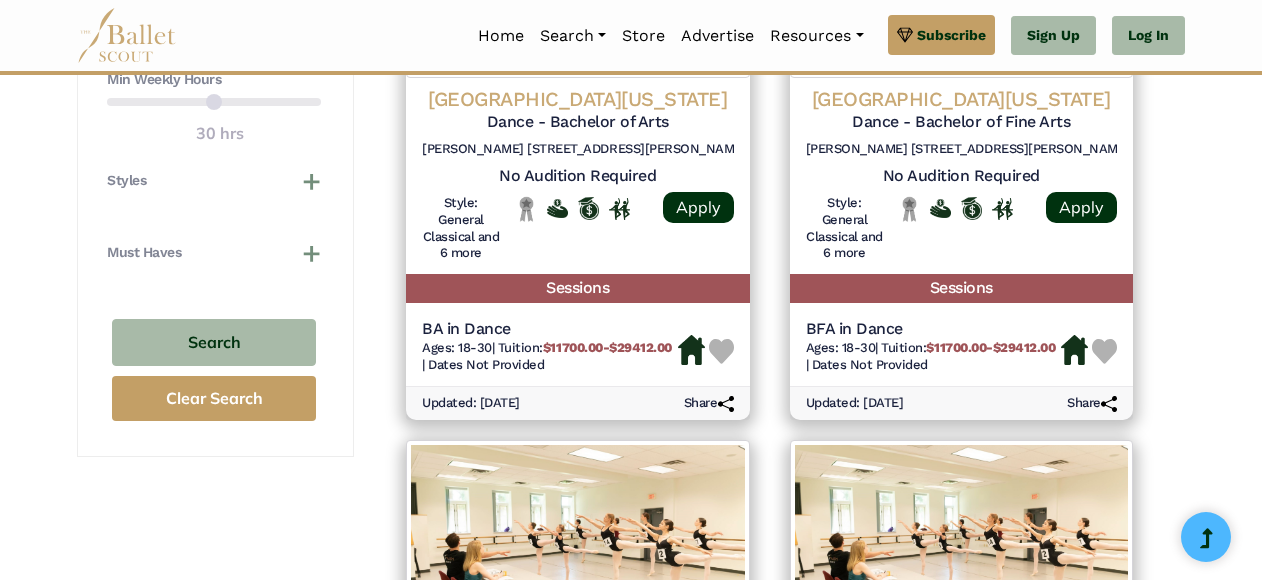 scroll, scrollTop: 1167, scrollLeft: 0, axis: vertical 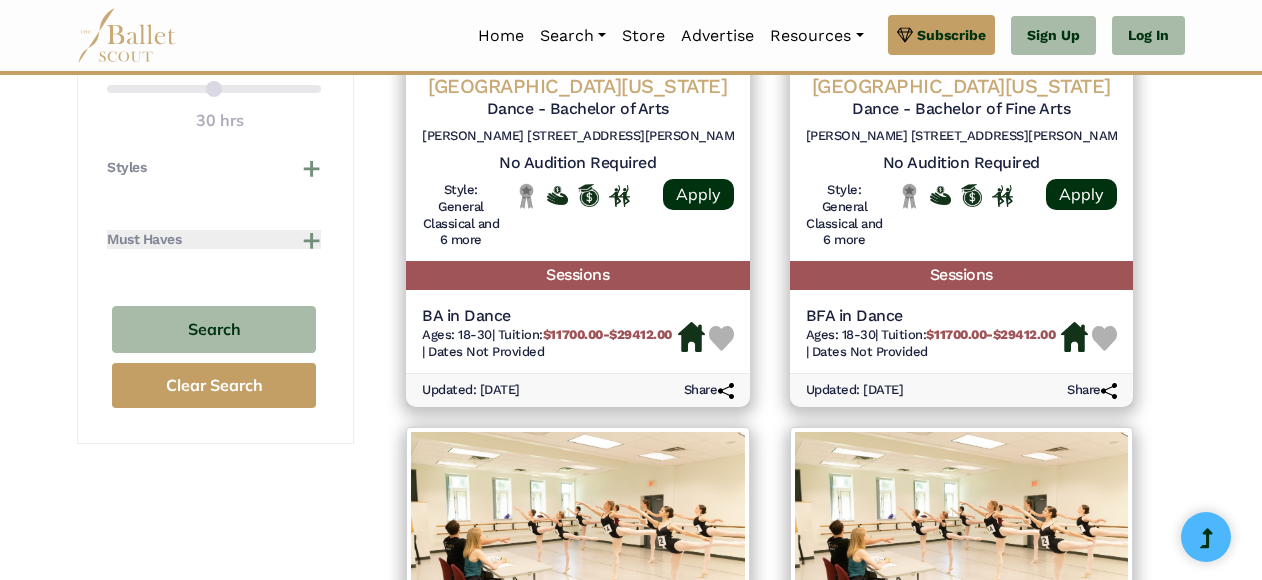 click on "Must Haves" at bounding box center (214, 240) 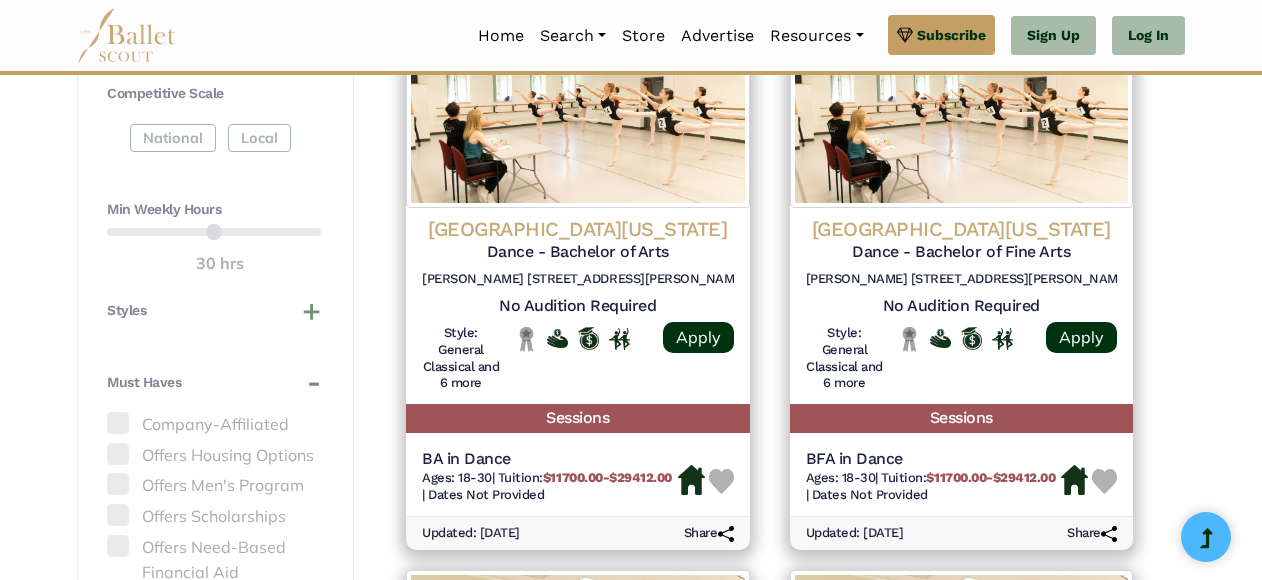 scroll, scrollTop: 1019, scrollLeft: 0, axis: vertical 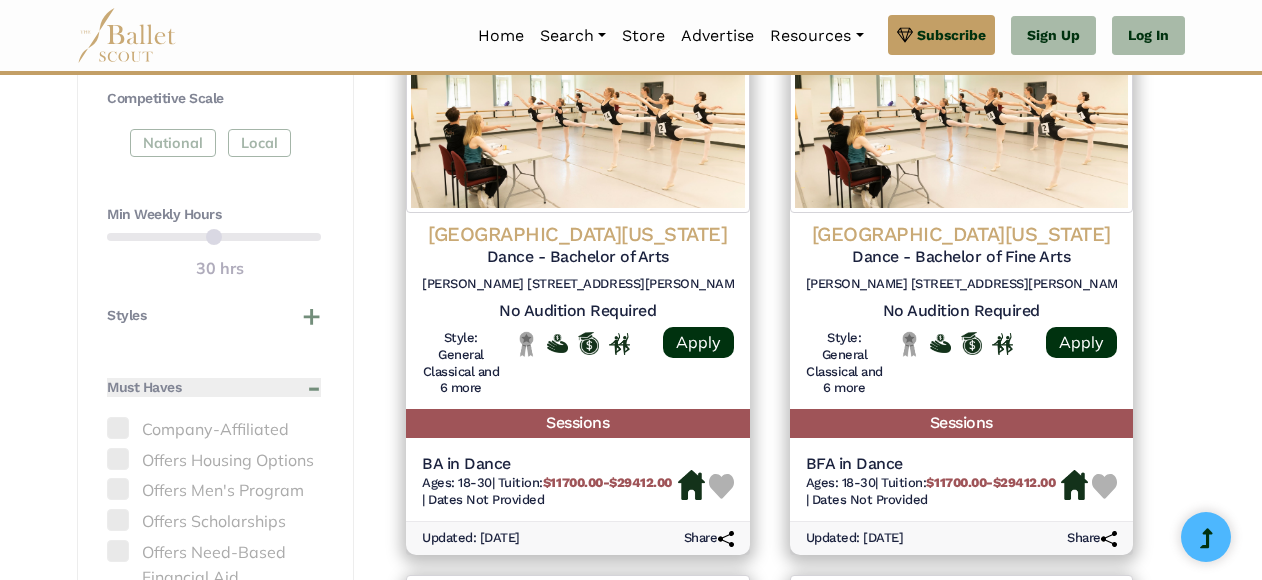 click on "Must Haves" at bounding box center [214, 388] 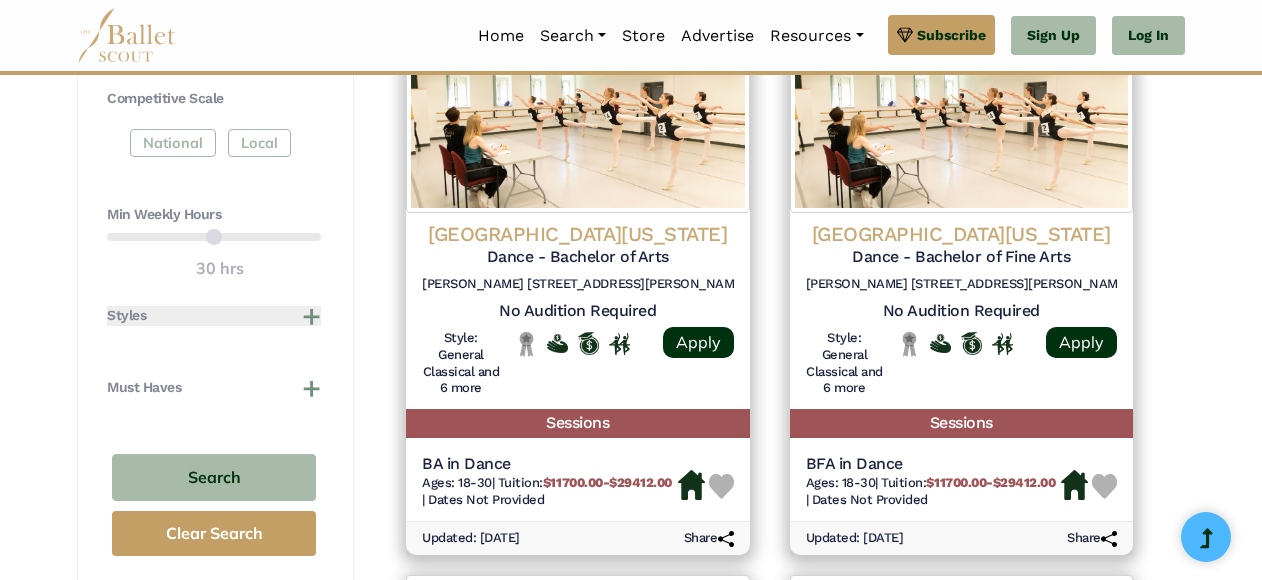 click on "Styles" at bounding box center (214, 316) 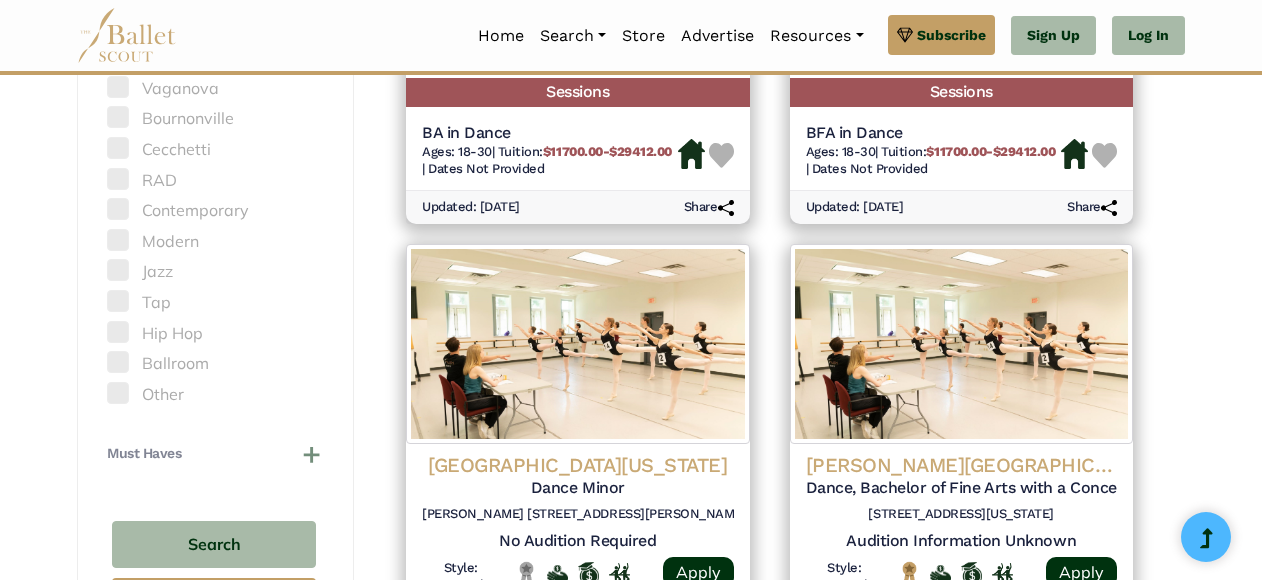 scroll, scrollTop: 1384, scrollLeft: 0, axis: vertical 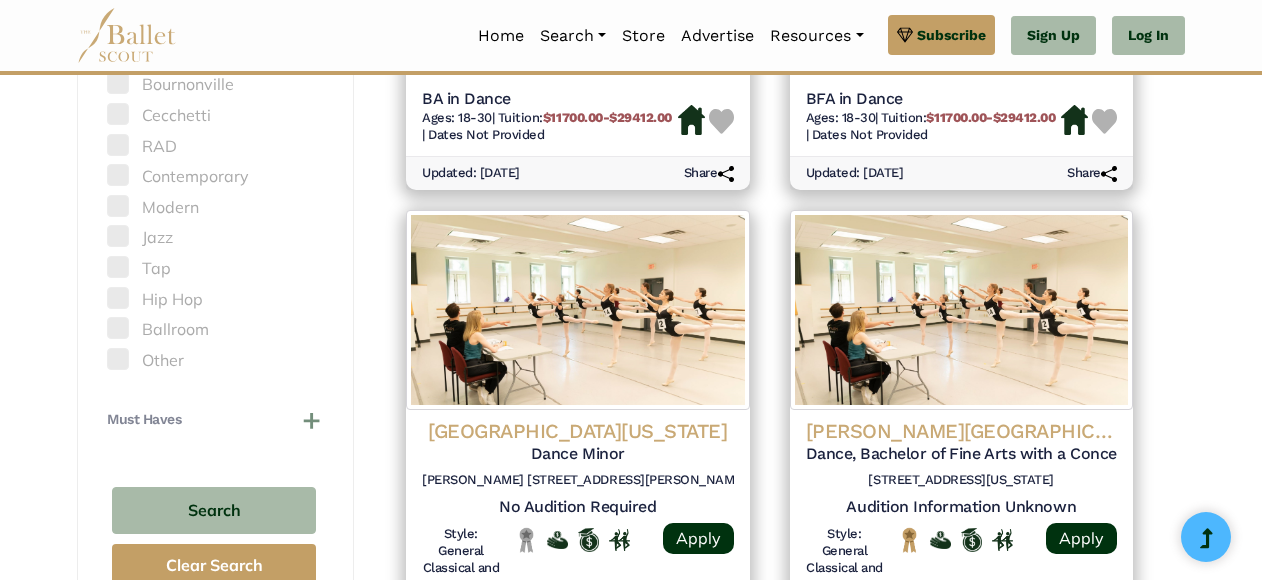 click at bounding box center (118, 267) 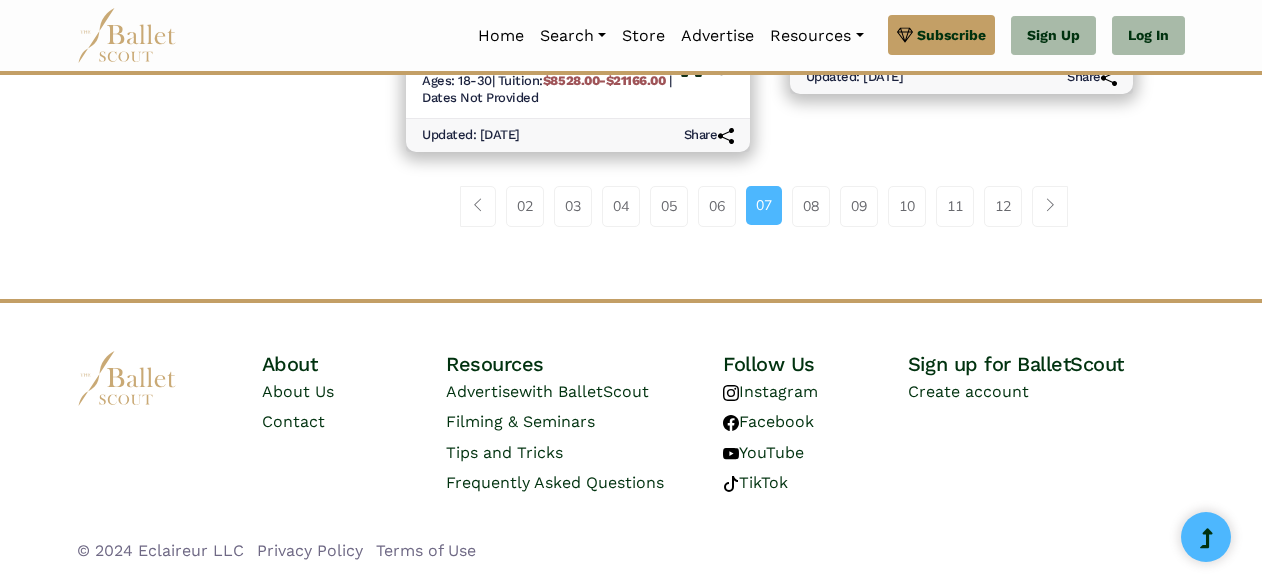 scroll, scrollTop: 3184, scrollLeft: 0, axis: vertical 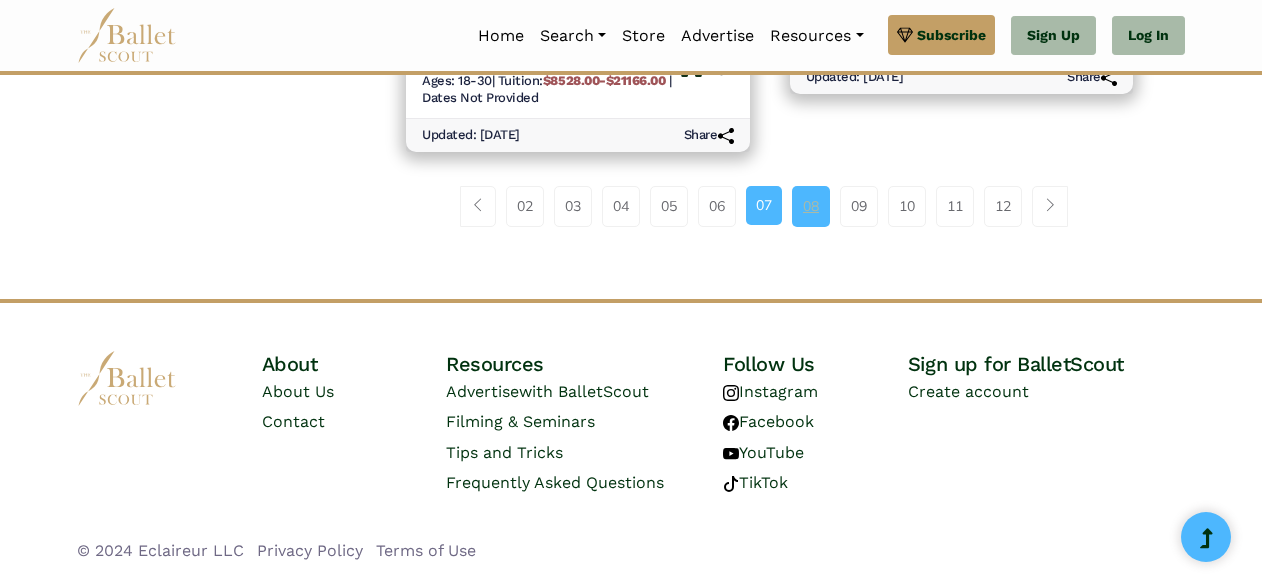 click on "08" at bounding box center [811, 206] 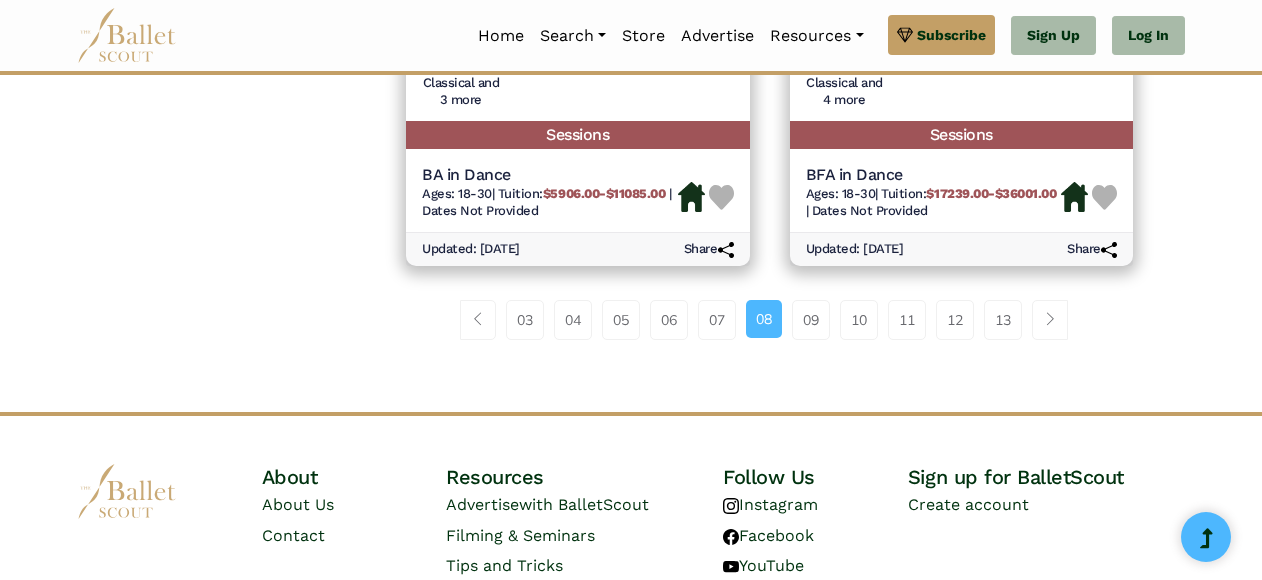 scroll, scrollTop: 2996, scrollLeft: 0, axis: vertical 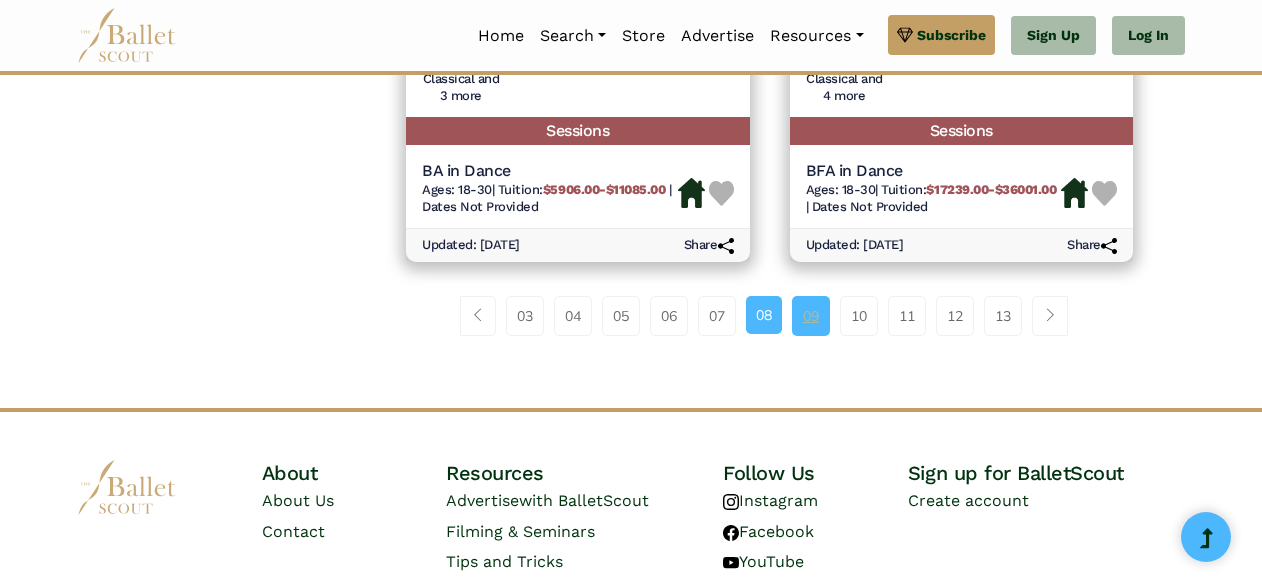 click on "09" at bounding box center (811, 316) 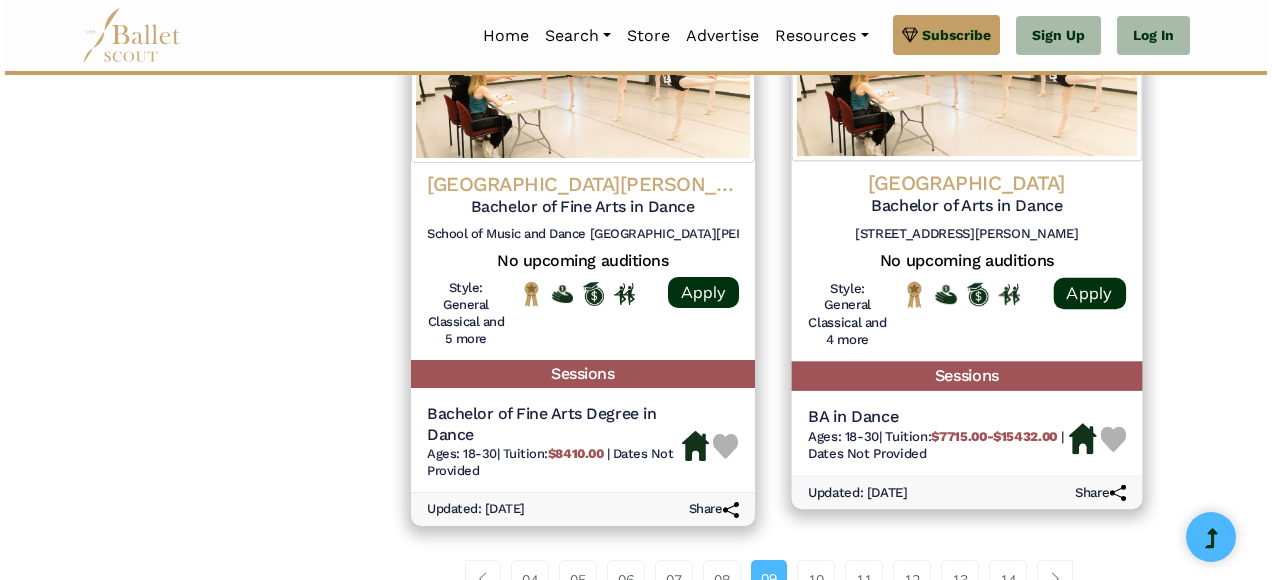 scroll, scrollTop: 2767, scrollLeft: 0, axis: vertical 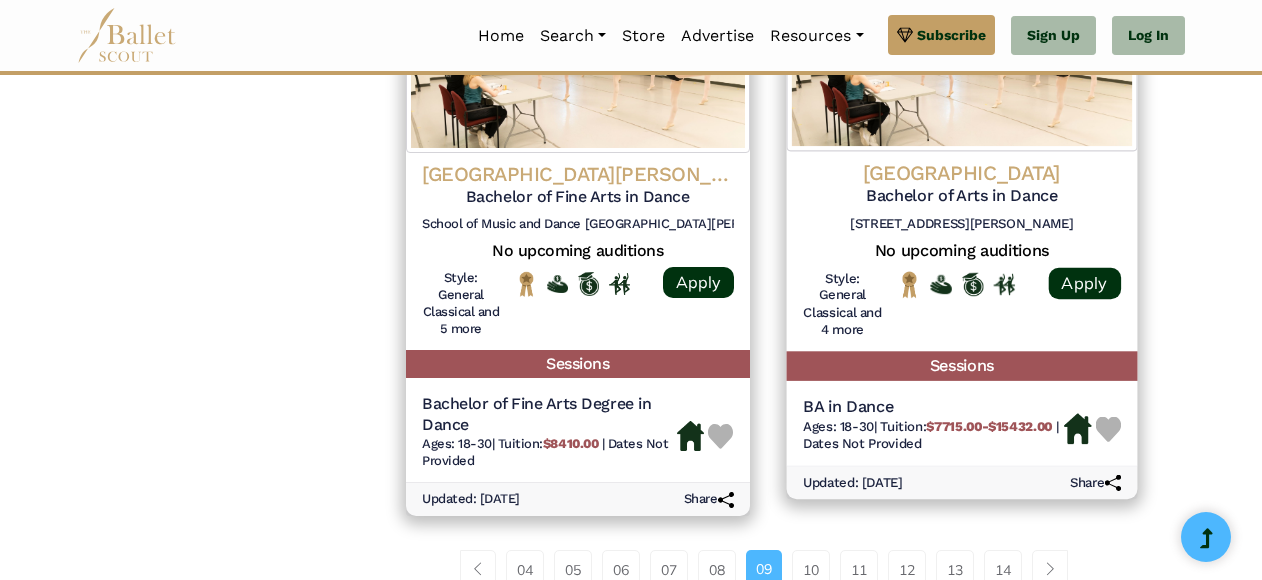 click on "[GEOGRAPHIC_DATA]" at bounding box center [962, -2092] 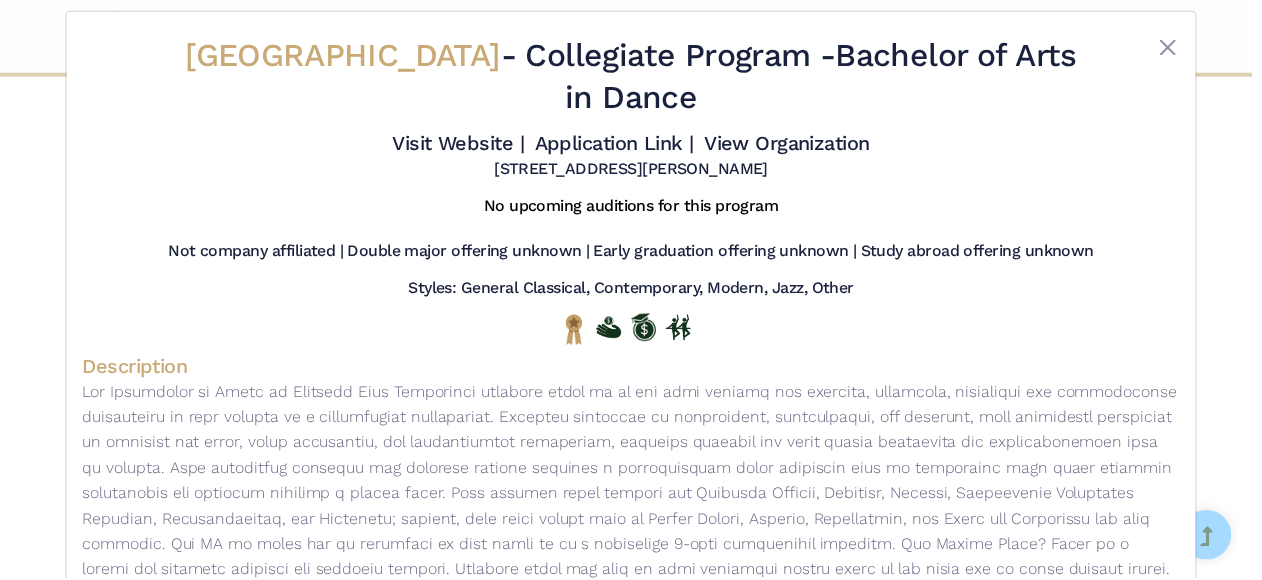 scroll, scrollTop: 0, scrollLeft: 0, axis: both 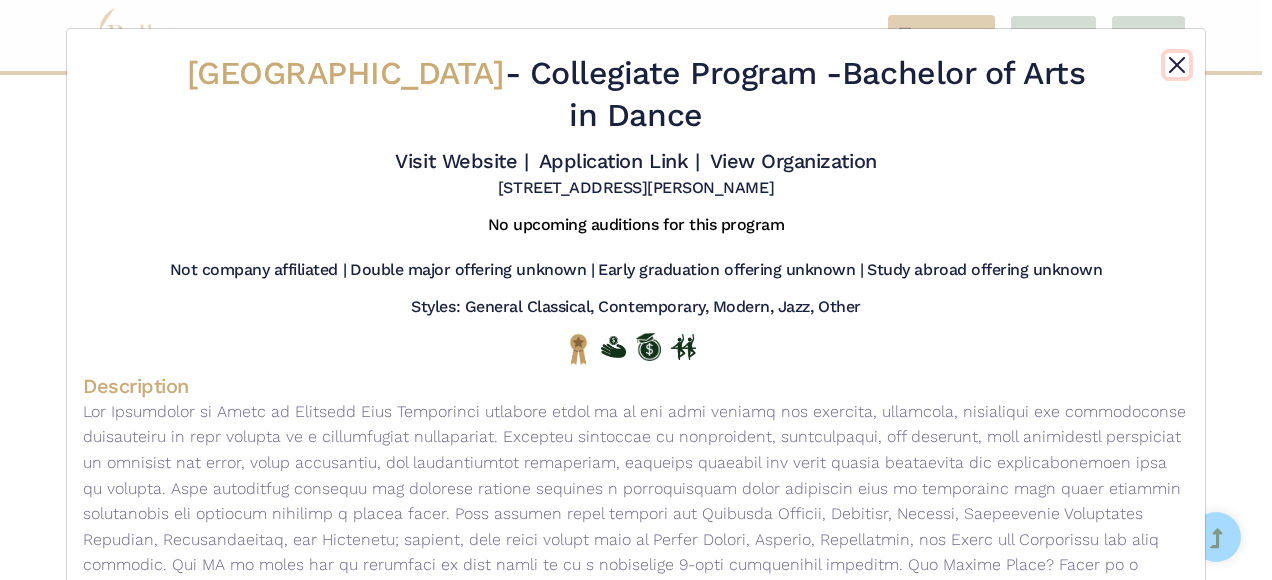 click at bounding box center (1177, 65) 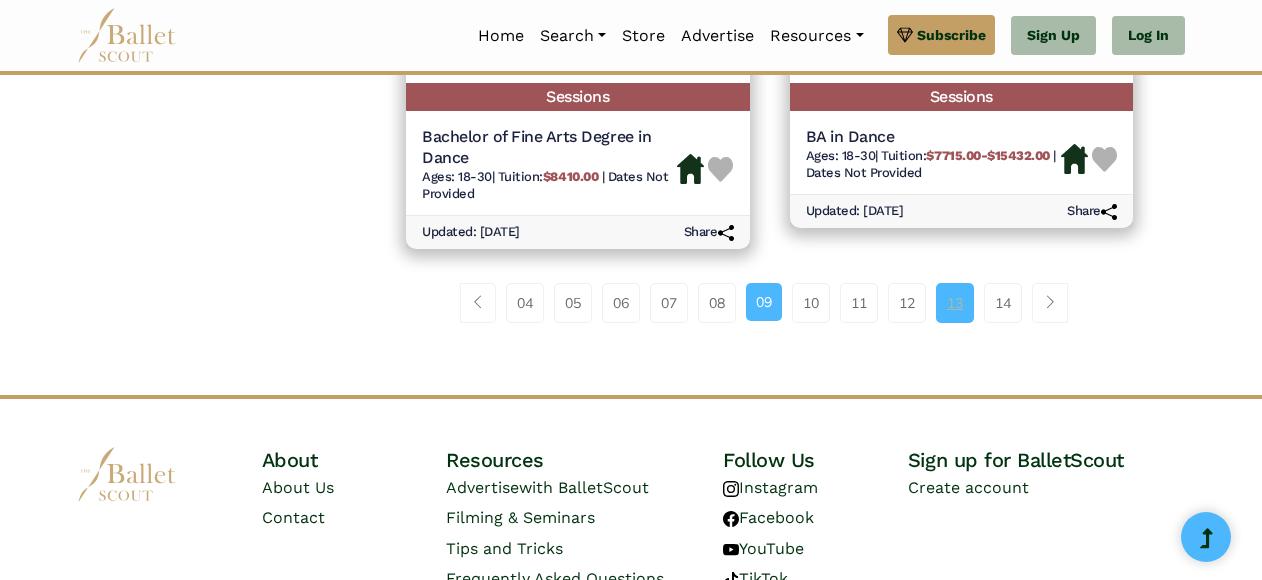 scroll, scrollTop: 3090, scrollLeft: 0, axis: vertical 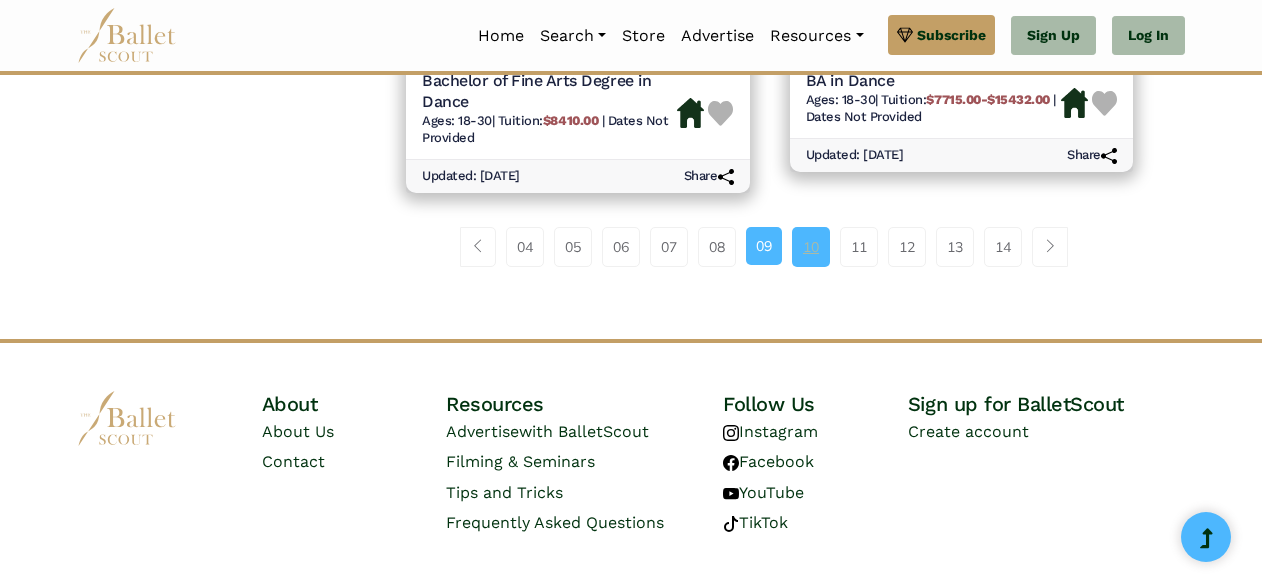 click on "10" at bounding box center (811, 247) 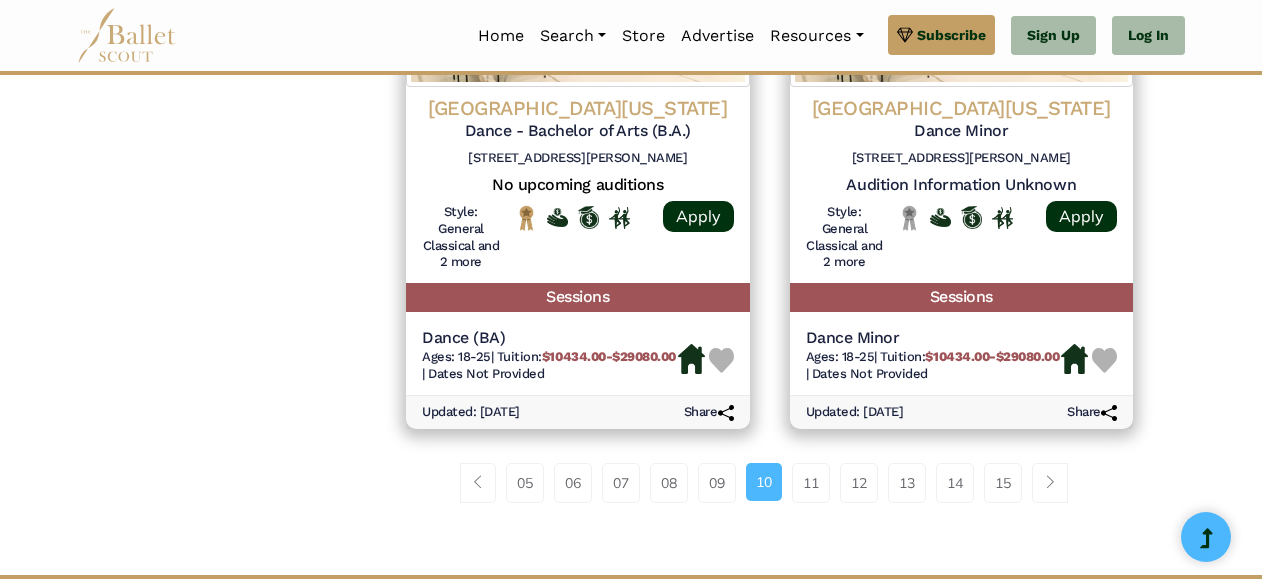 scroll, scrollTop: 2884, scrollLeft: 0, axis: vertical 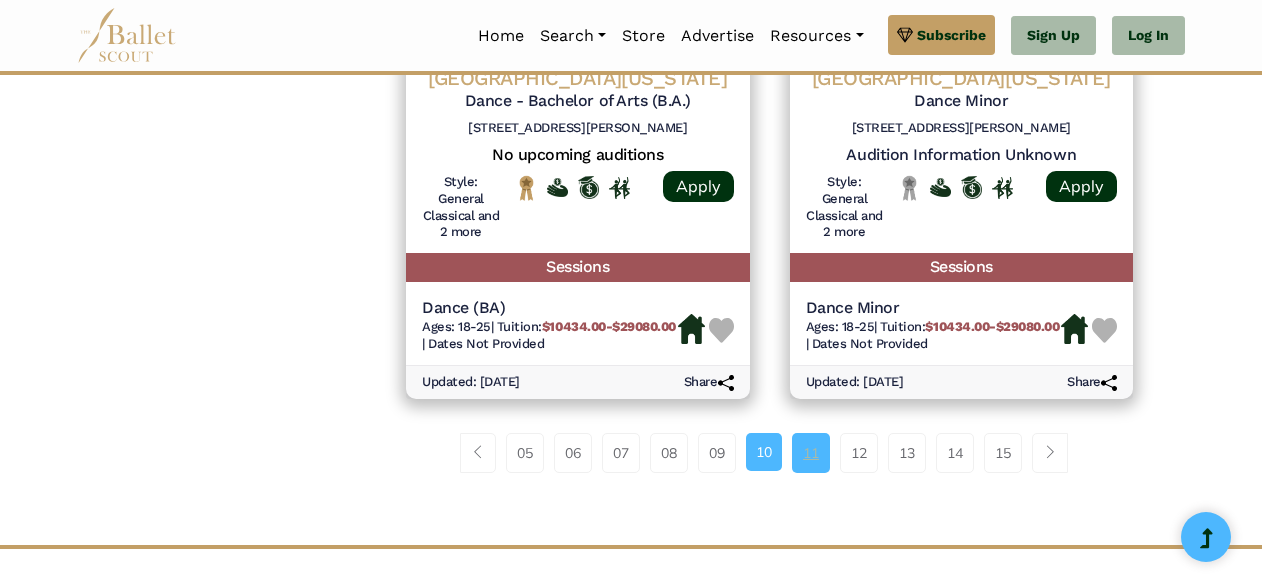 click on "11" at bounding box center (811, 453) 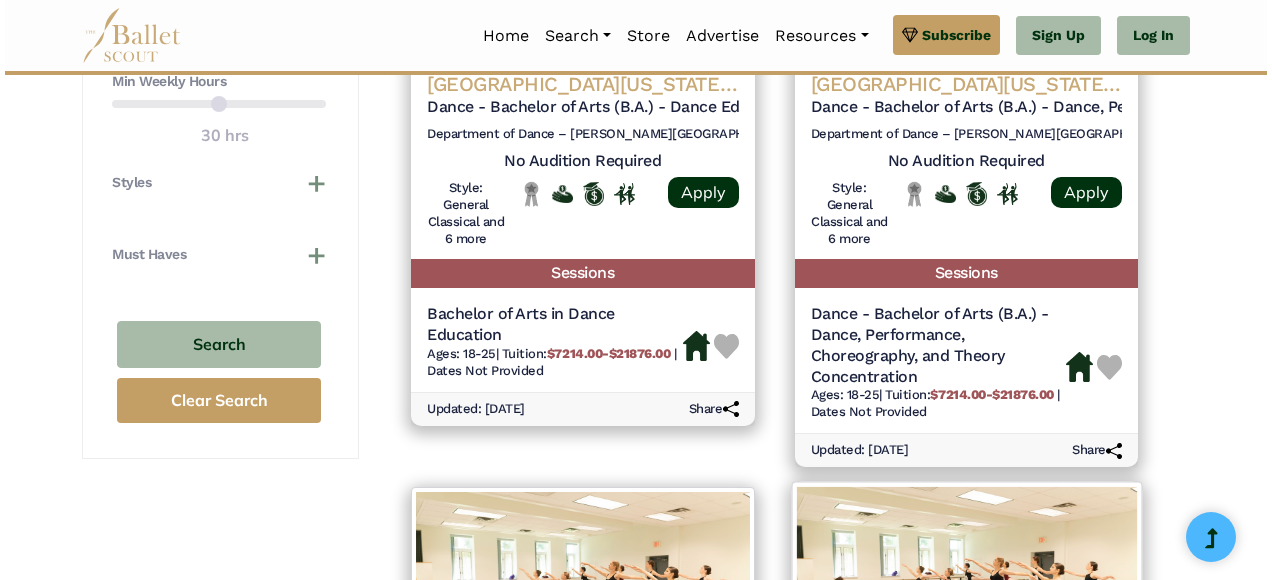 scroll, scrollTop: 1070, scrollLeft: 0, axis: vertical 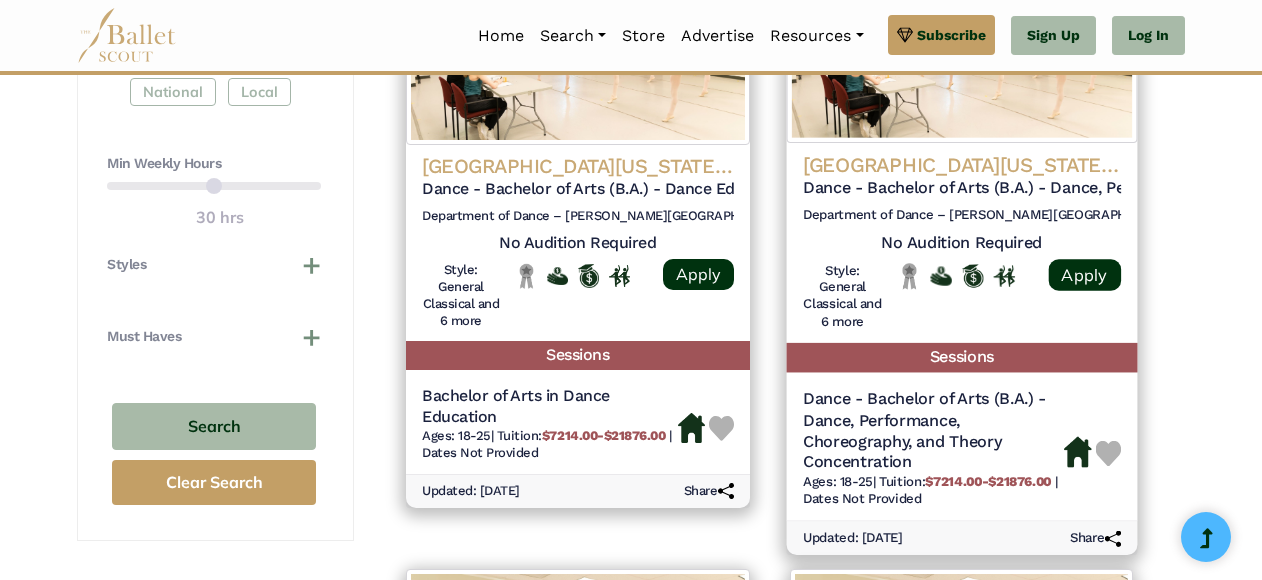 click on "[GEOGRAPHIC_DATA][US_STATE] - [GEOGRAPHIC_DATA]" at bounding box center [962, -395] 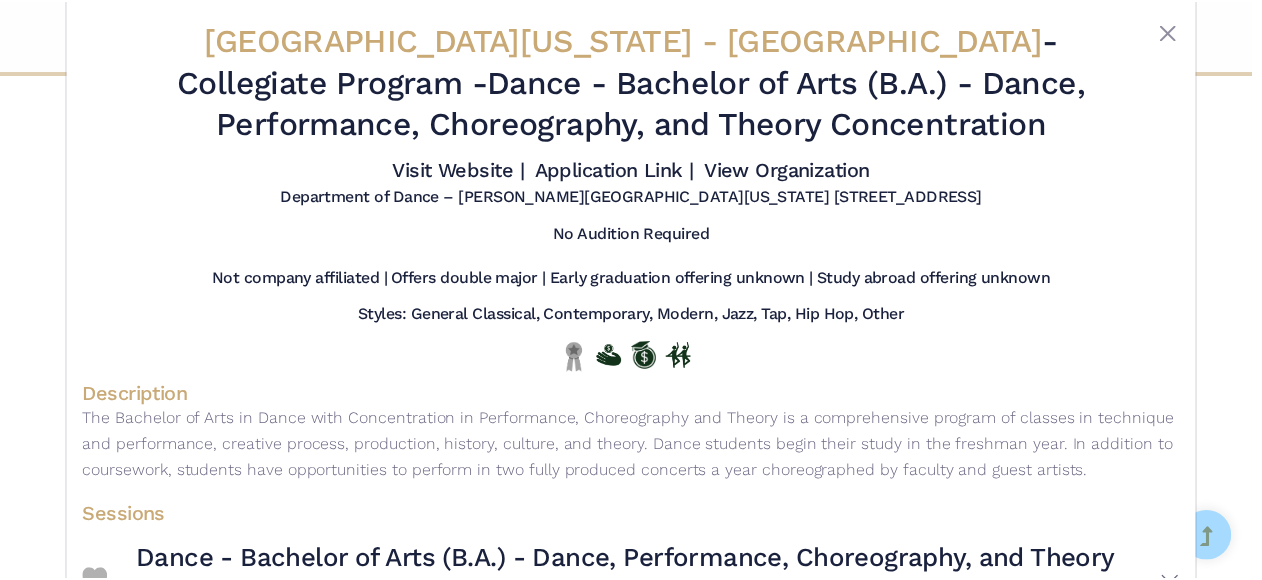scroll, scrollTop: 11, scrollLeft: 0, axis: vertical 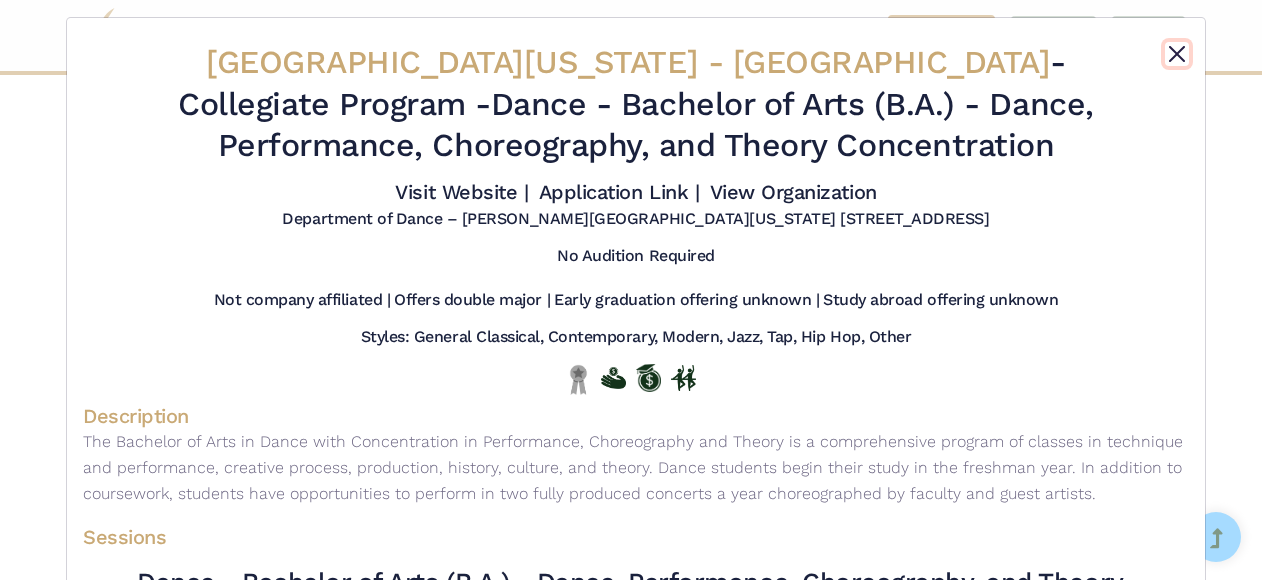 click at bounding box center [1177, 54] 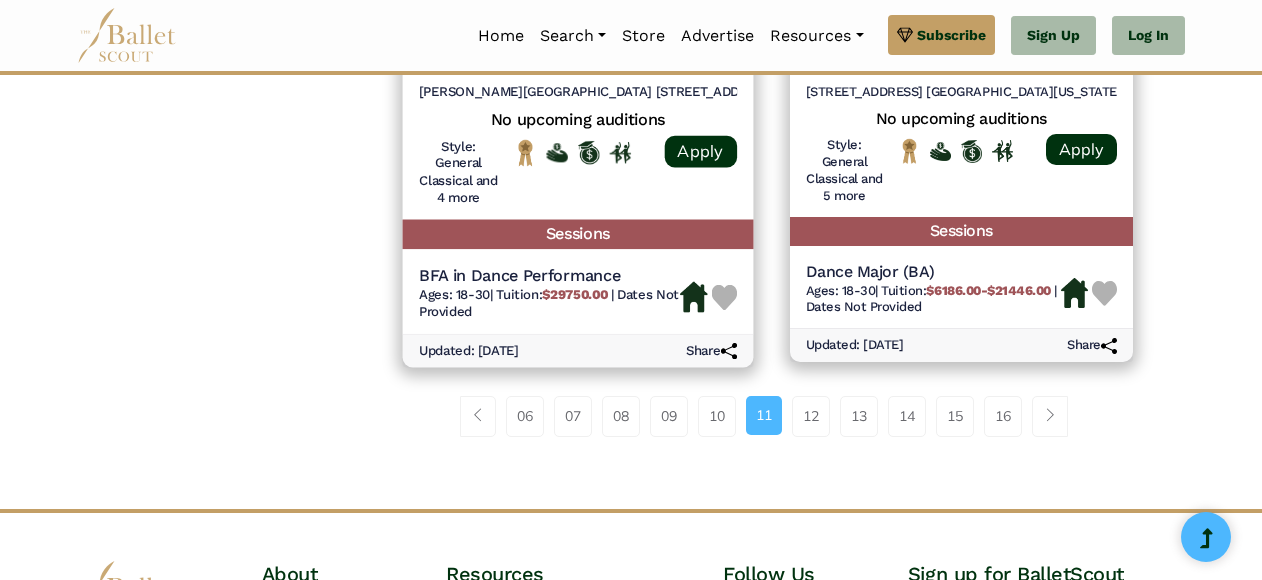 scroll, scrollTop: 2963, scrollLeft: 0, axis: vertical 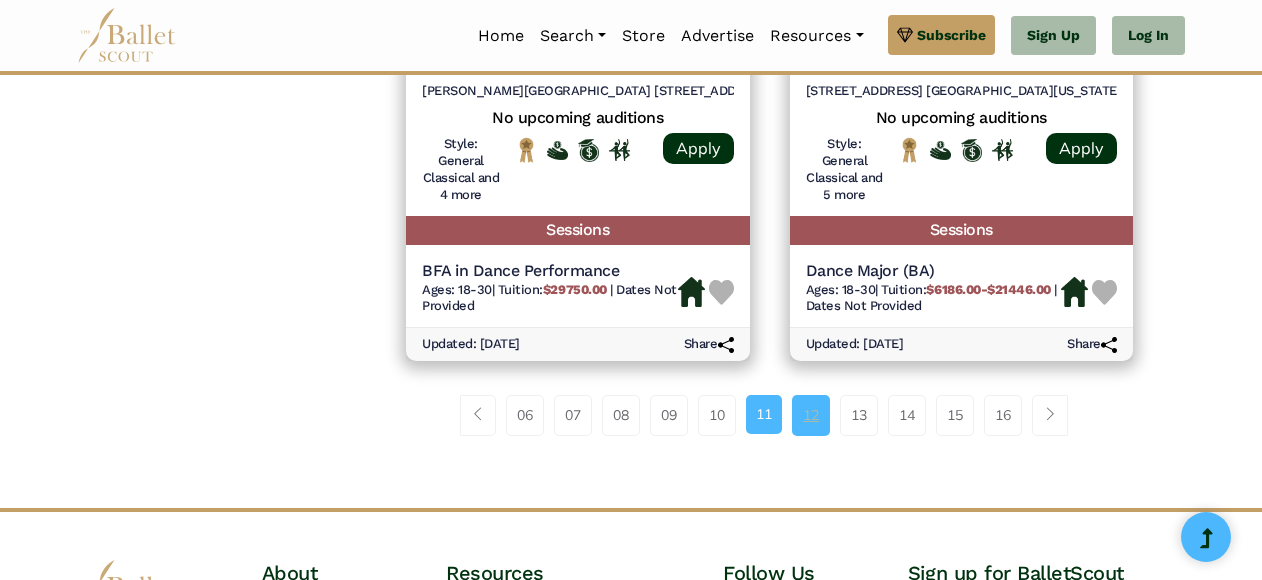 click on "12" at bounding box center (811, 415) 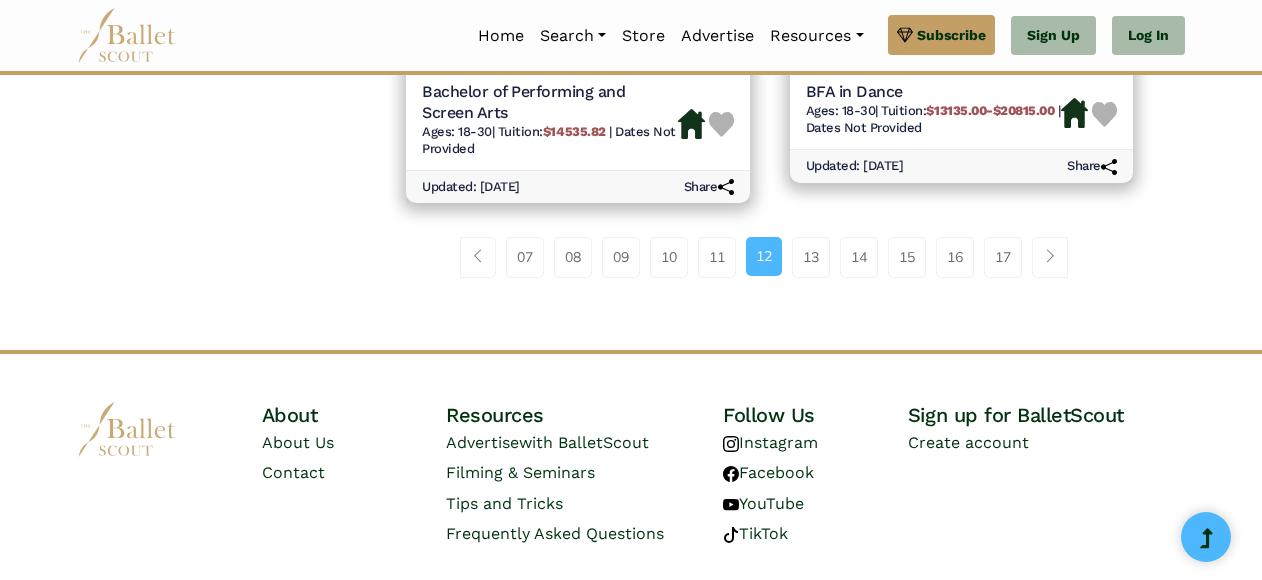 scroll, scrollTop: 3197, scrollLeft: 0, axis: vertical 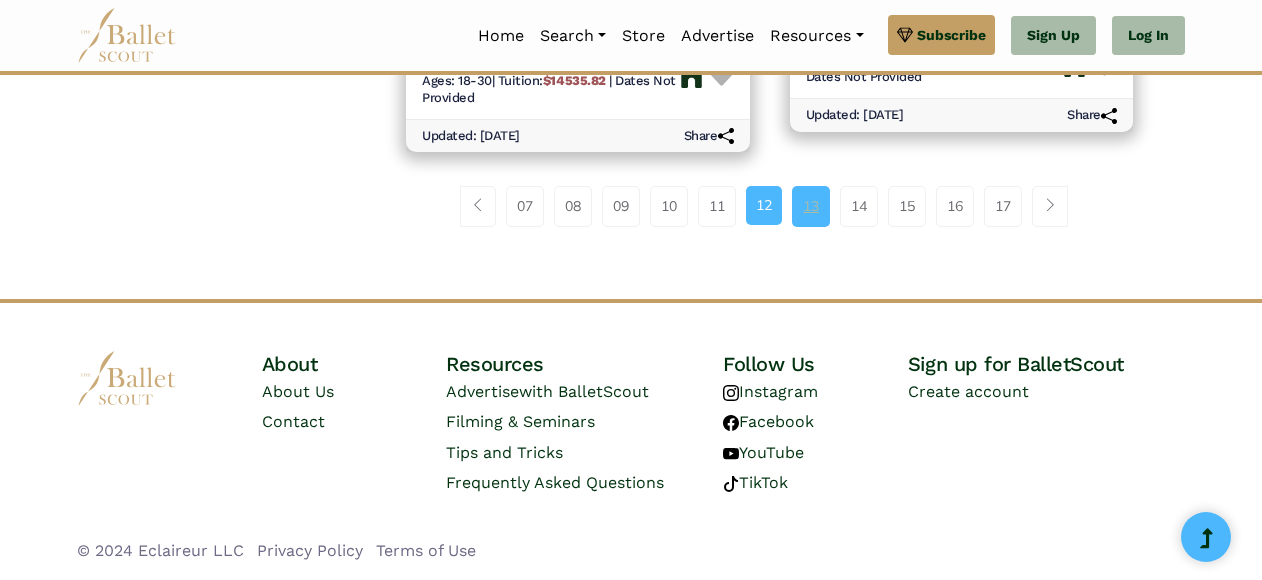 click on "13" at bounding box center [811, 206] 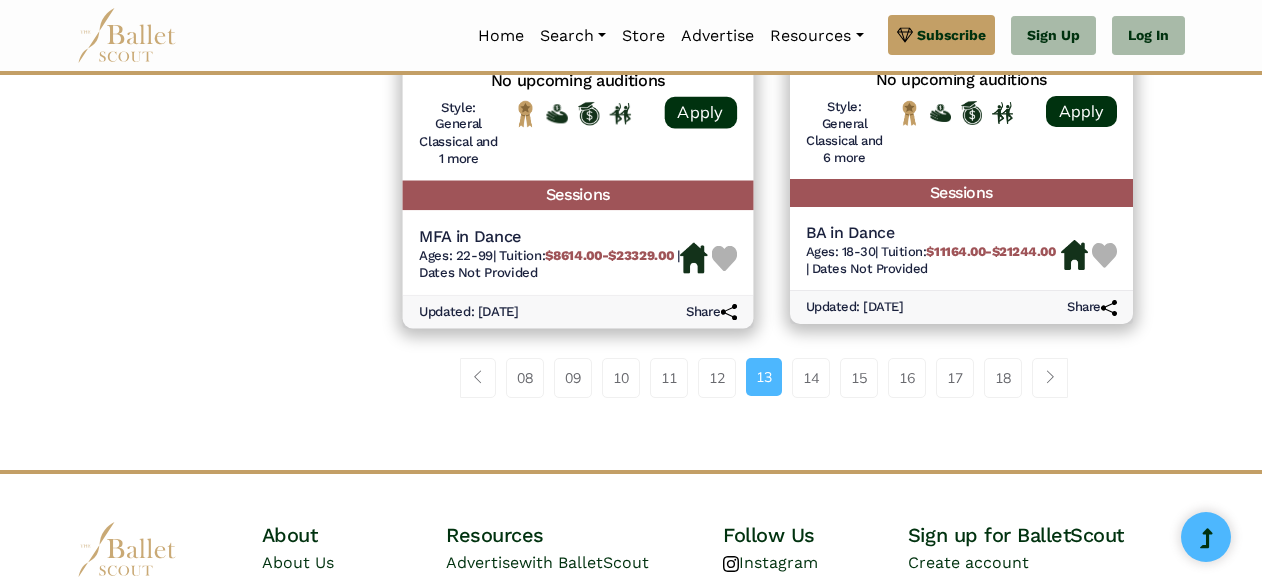 scroll, scrollTop: 2942, scrollLeft: 0, axis: vertical 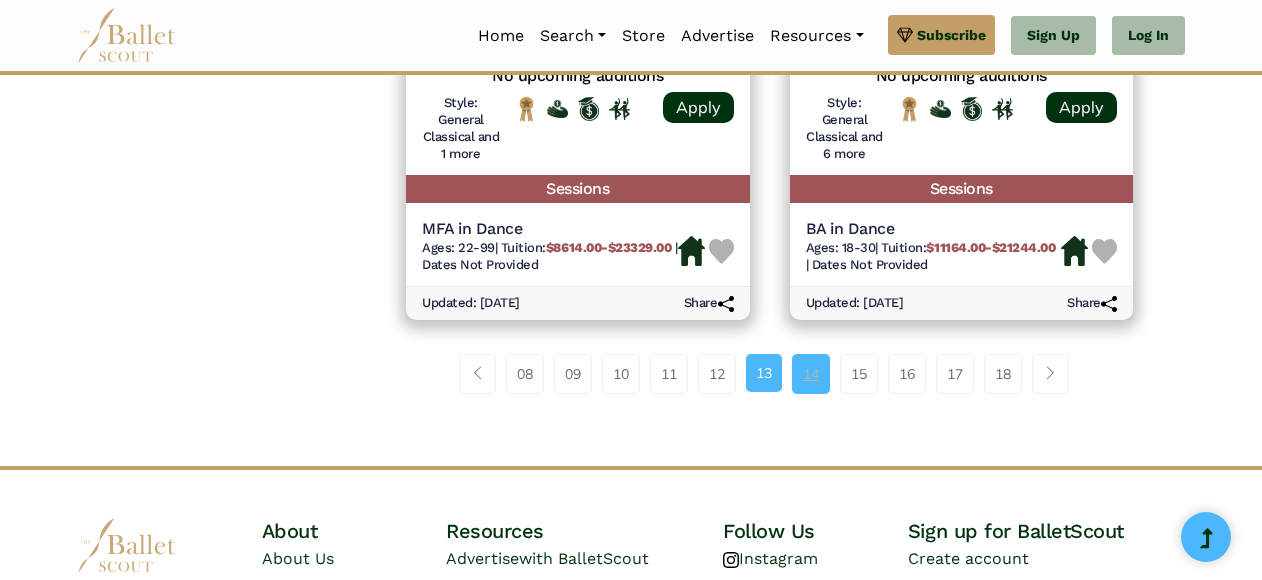 click on "14" at bounding box center [811, 374] 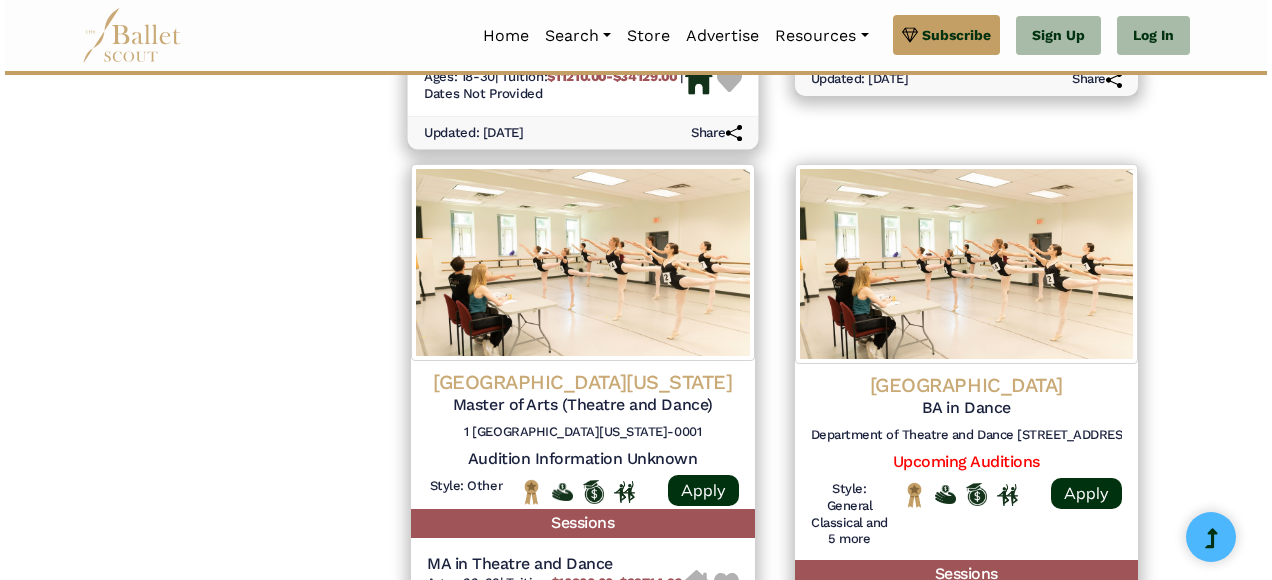 scroll, scrollTop: 1994, scrollLeft: 0, axis: vertical 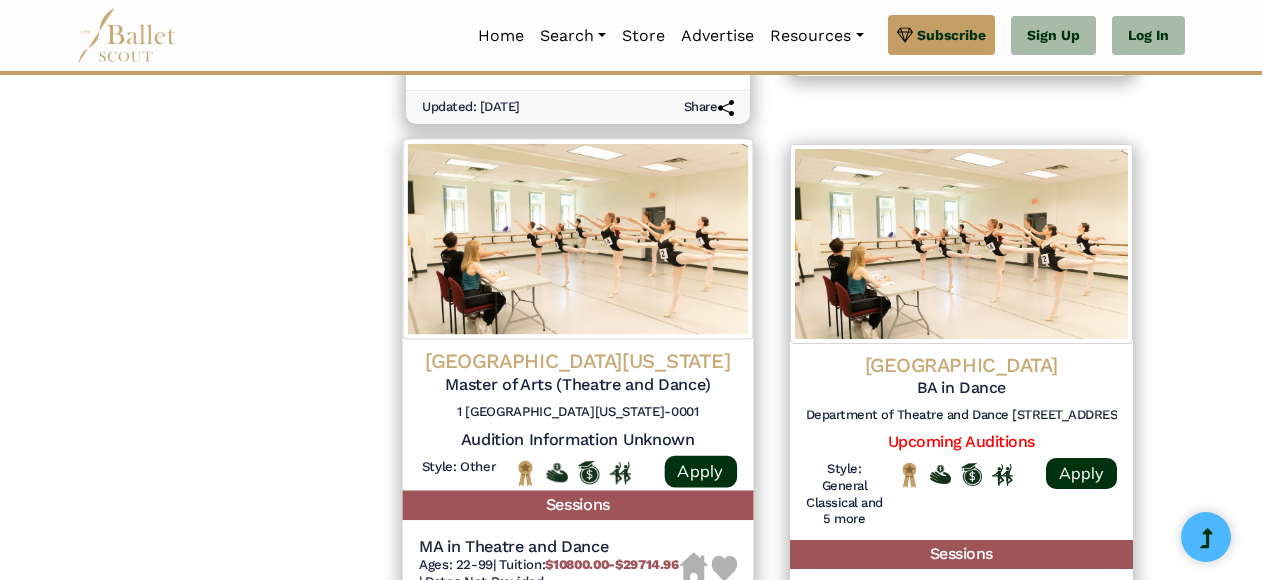 click on "[GEOGRAPHIC_DATA][US_STATE]" at bounding box center (962, -1319) 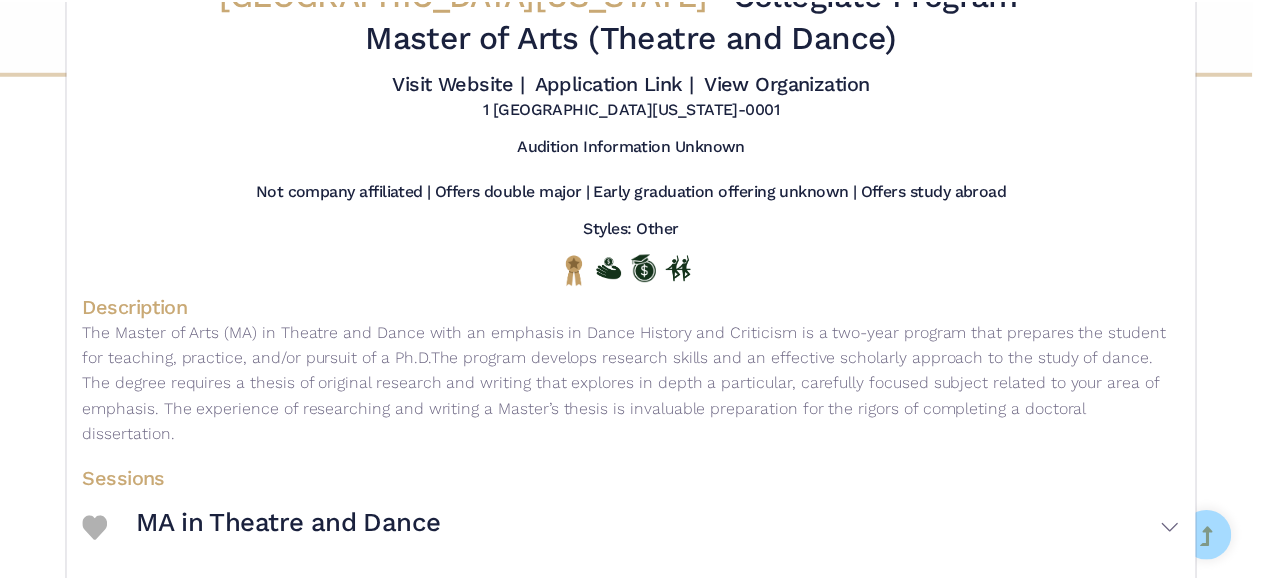 scroll, scrollTop: 0, scrollLeft: 0, axis: both 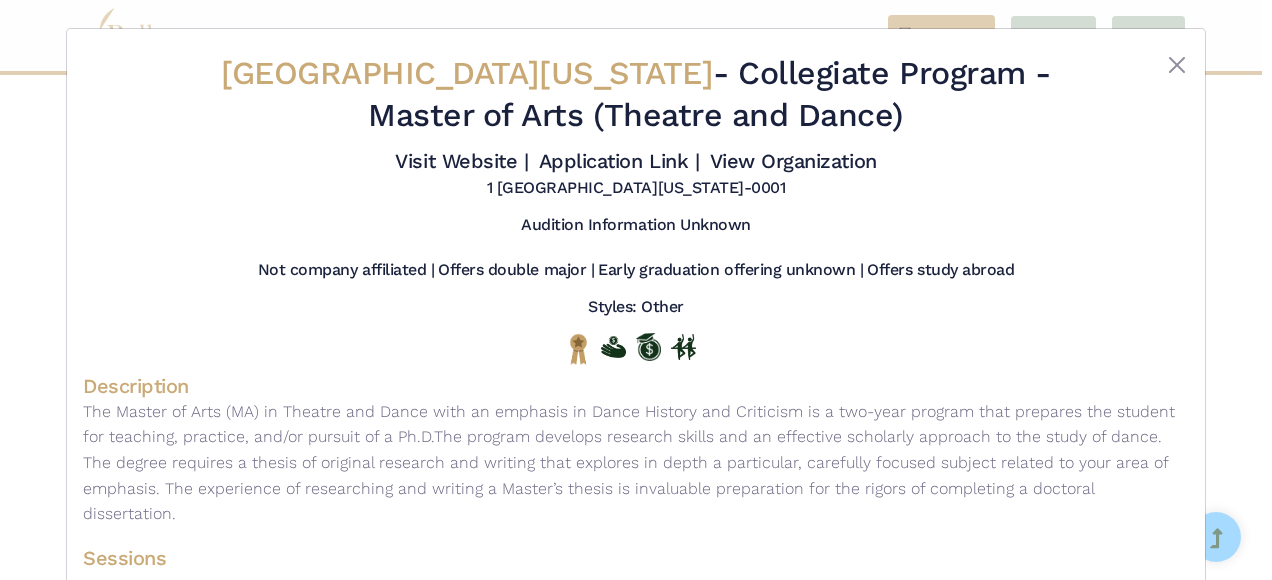click on "[GEOGRAPHIC_DATA][US_STATE]
-
Collegiate Program
-
Master of Arts (Theatre and Dance)
Visit Website |
Application Link |
View Organization" at bounding box center [636, 371] 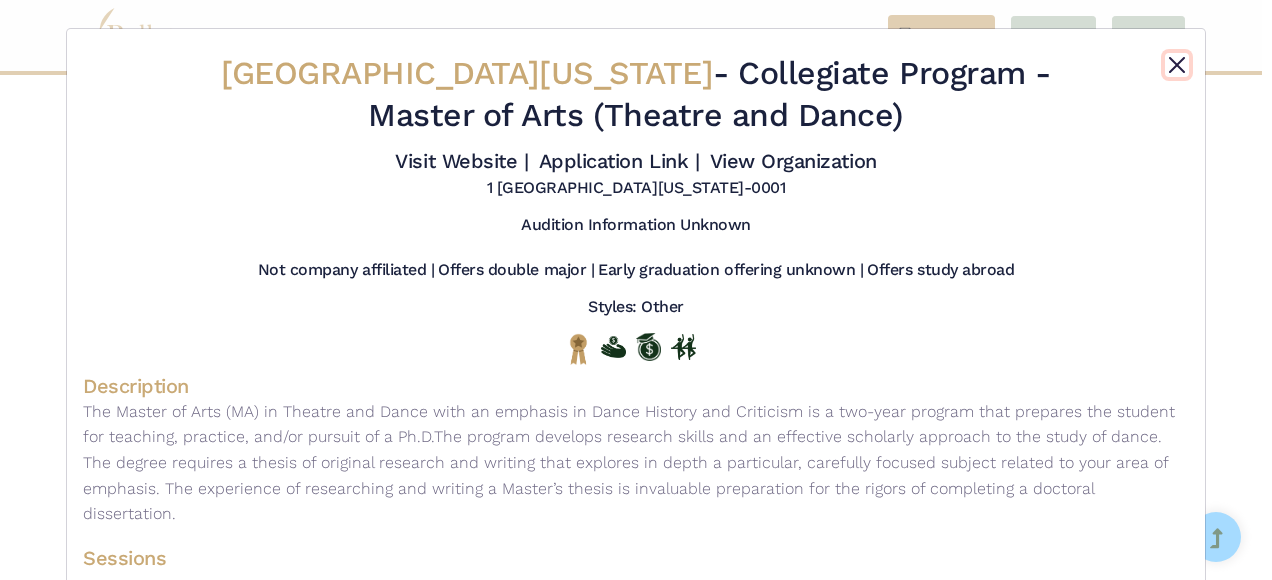 click at bounding box center (1177, 65) 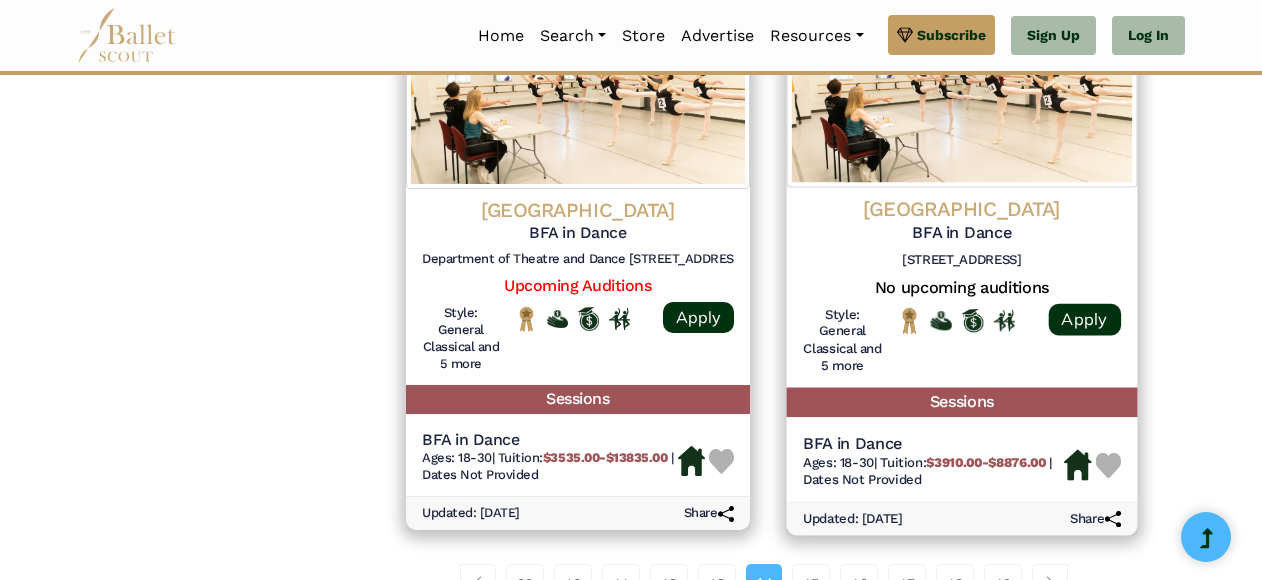 scroll, scrollTop: 2835, scrollLeft: 0, axis: vertical 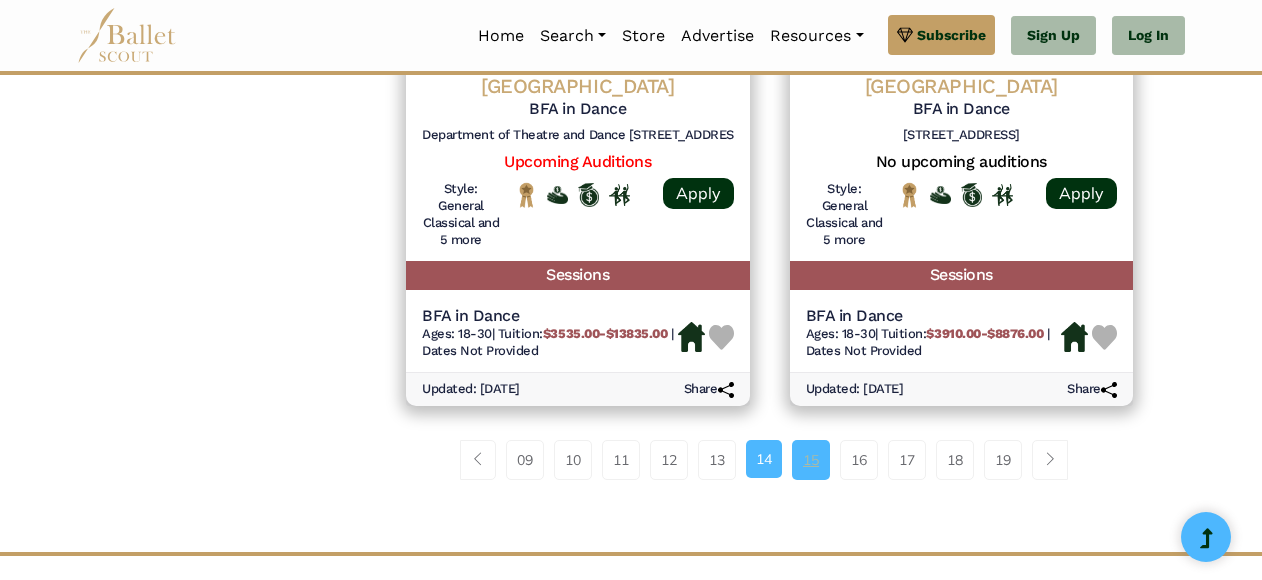 click on "15" at bounding box center (811, 460) 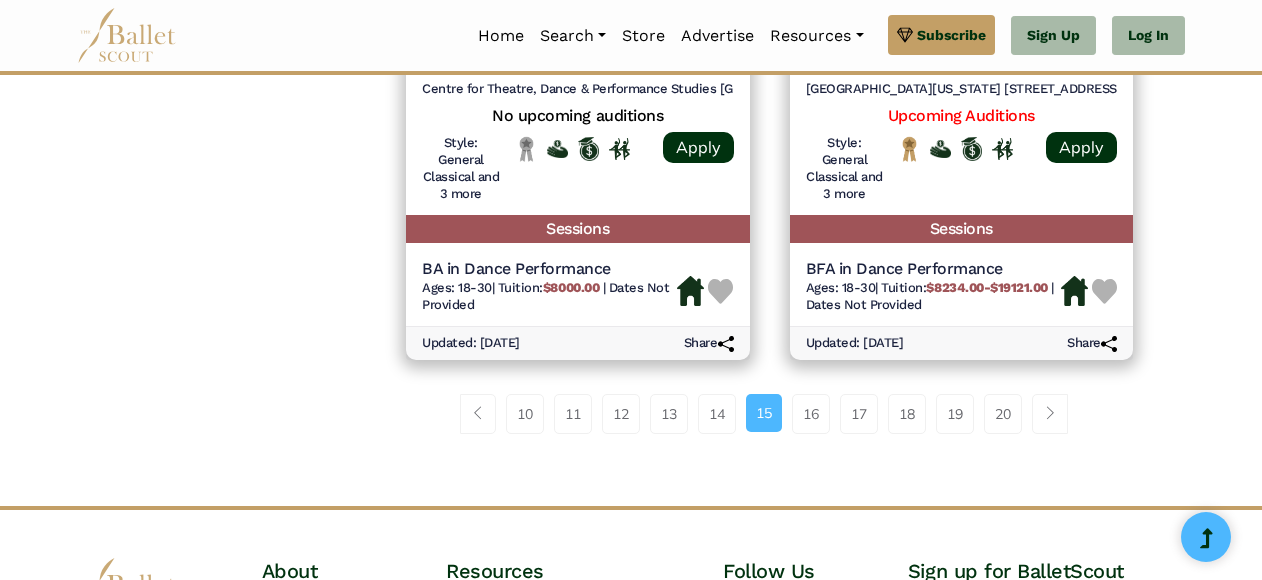scroll, scrollTop: 2900, scrollLeft: 0, axis: vertical 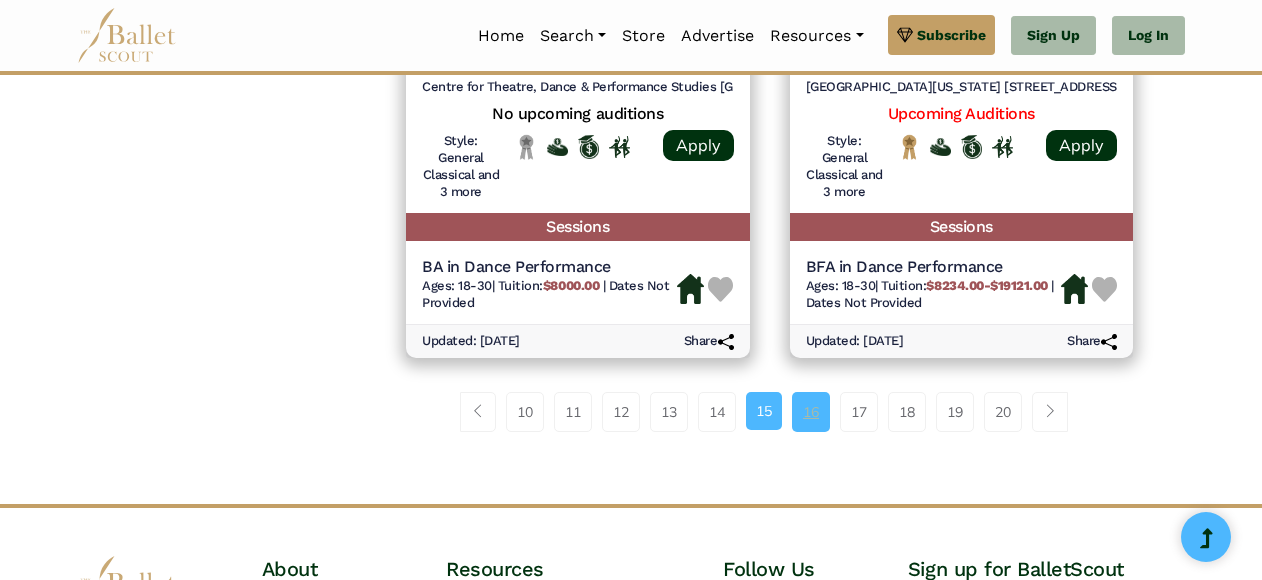 click on "16" at bounding box center [811, 412] 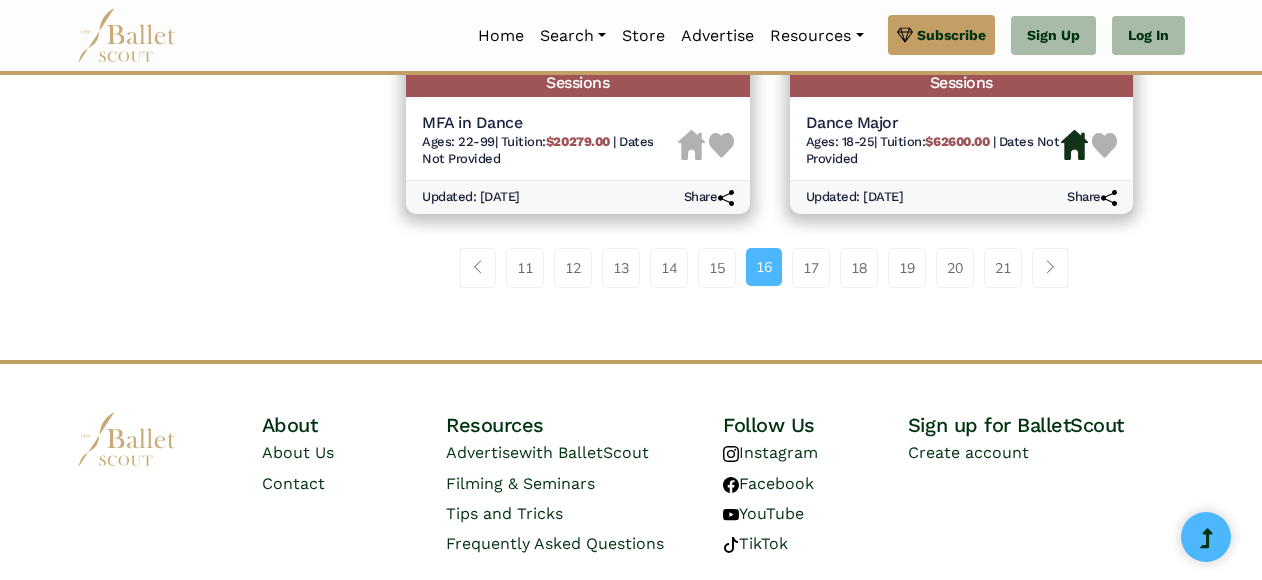 scroll, scrollTop: 3062, scrollLeft: 0, axis: vertical 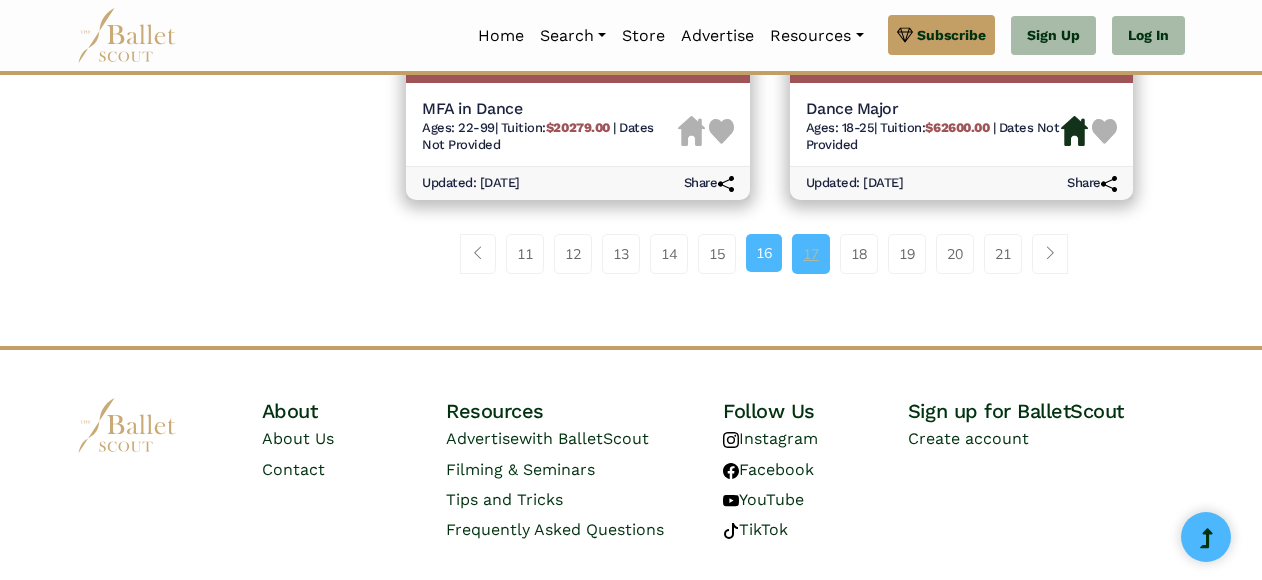 click on "17" at bounding box center (811, 254) 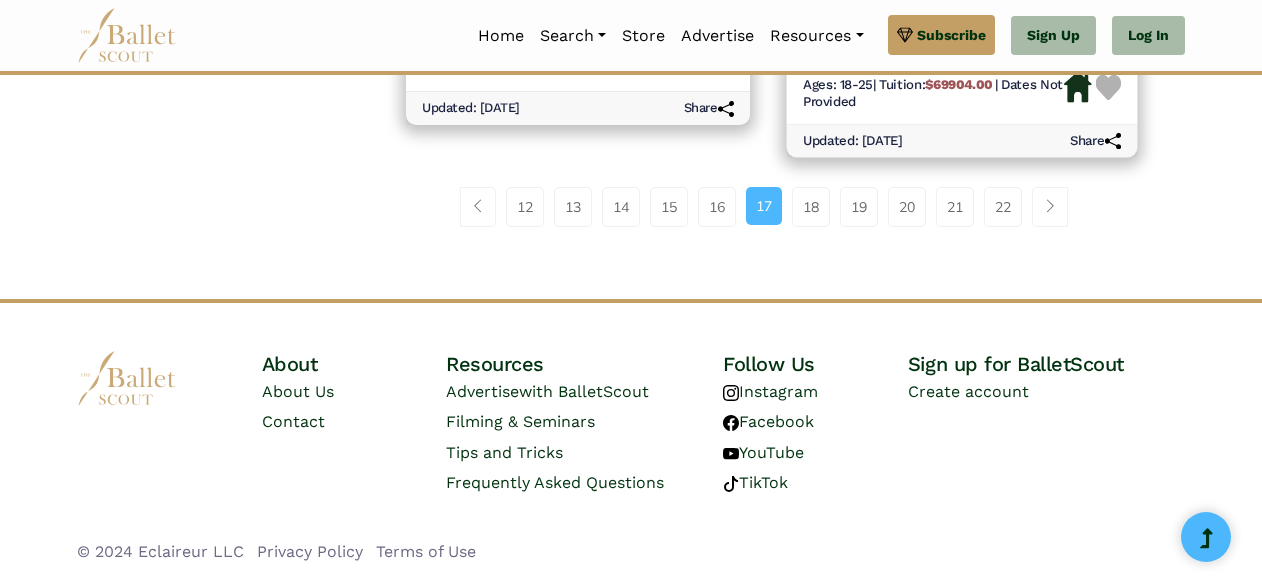 scroll, scrollTop: 3163, scrollLeft: 0, axis: vertical 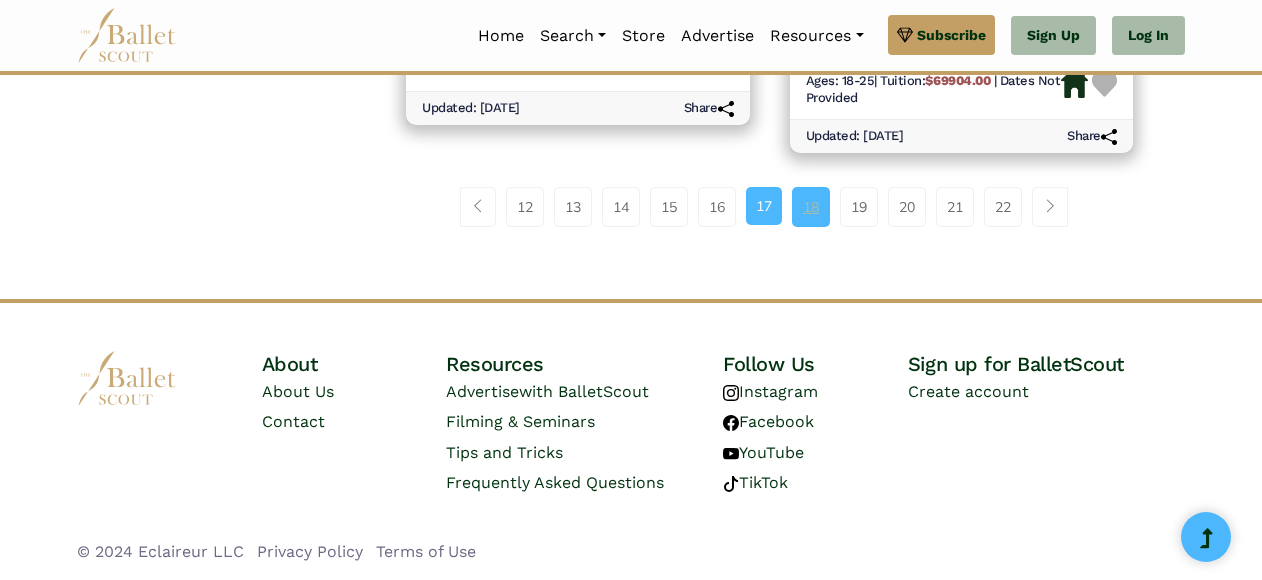click on "18" at bounding box center (811, 207) 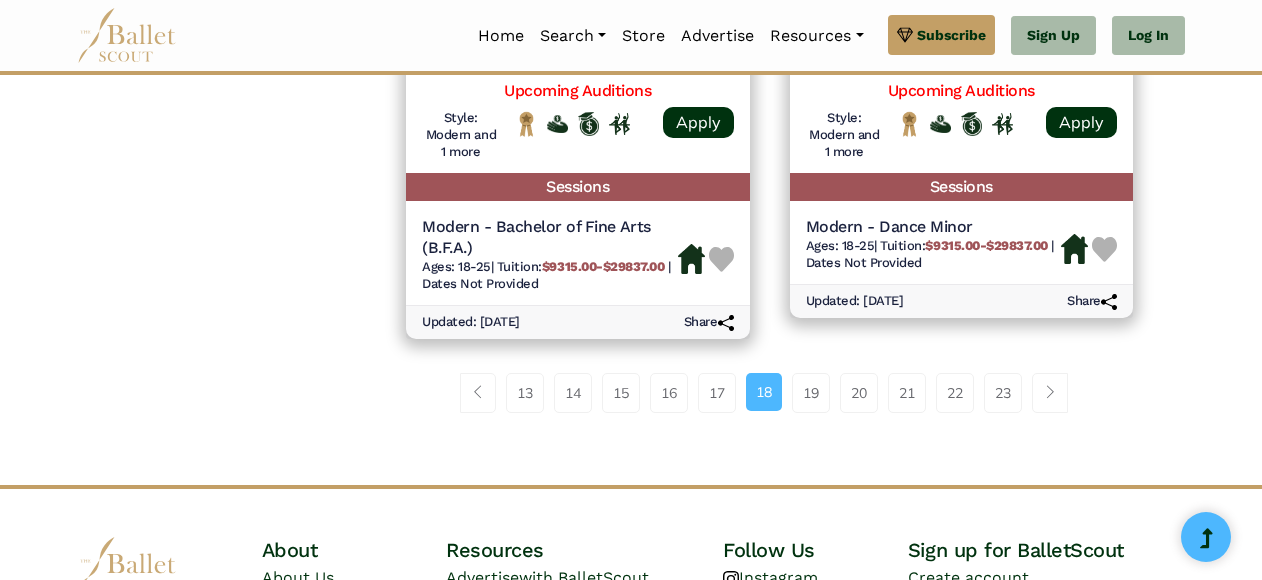 scroll, scrollTop: 2985, scrollLeft: 0, axis: vertical 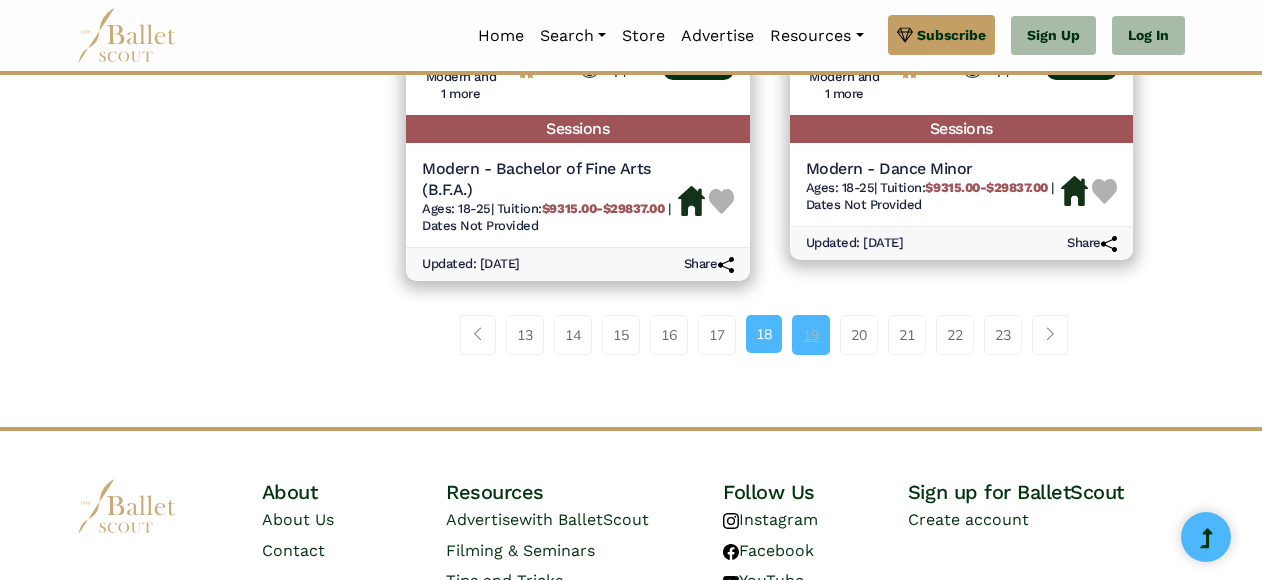 click on "19" at bounding box center [811, 335] 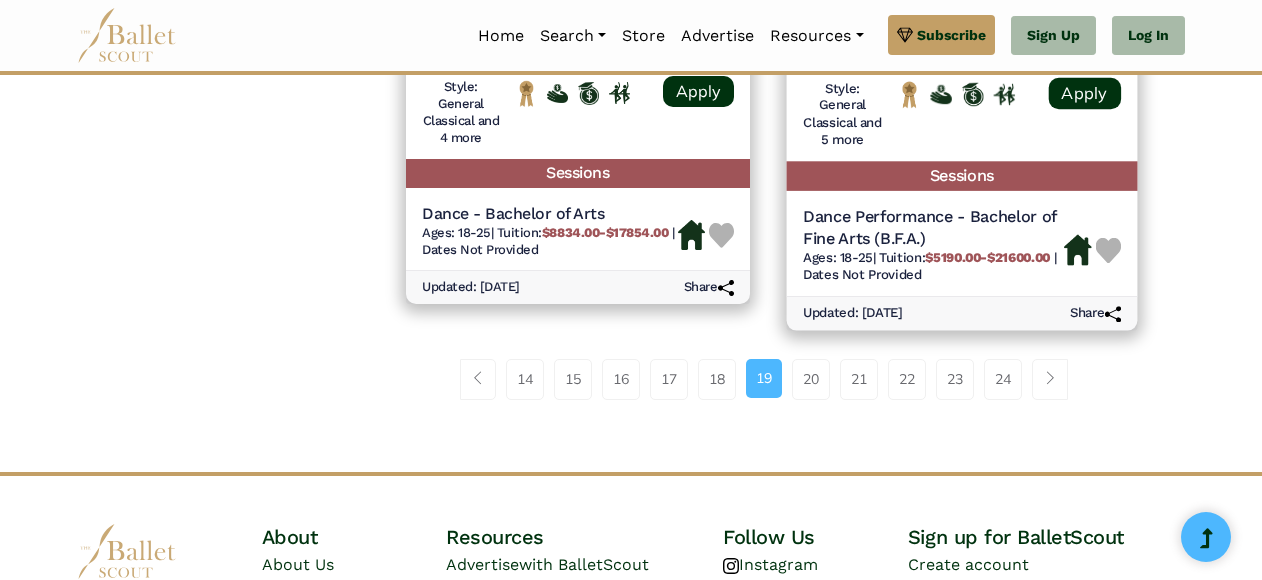 scroll, scrollTop: 3059, scrollLeft: 0, axis: vertical 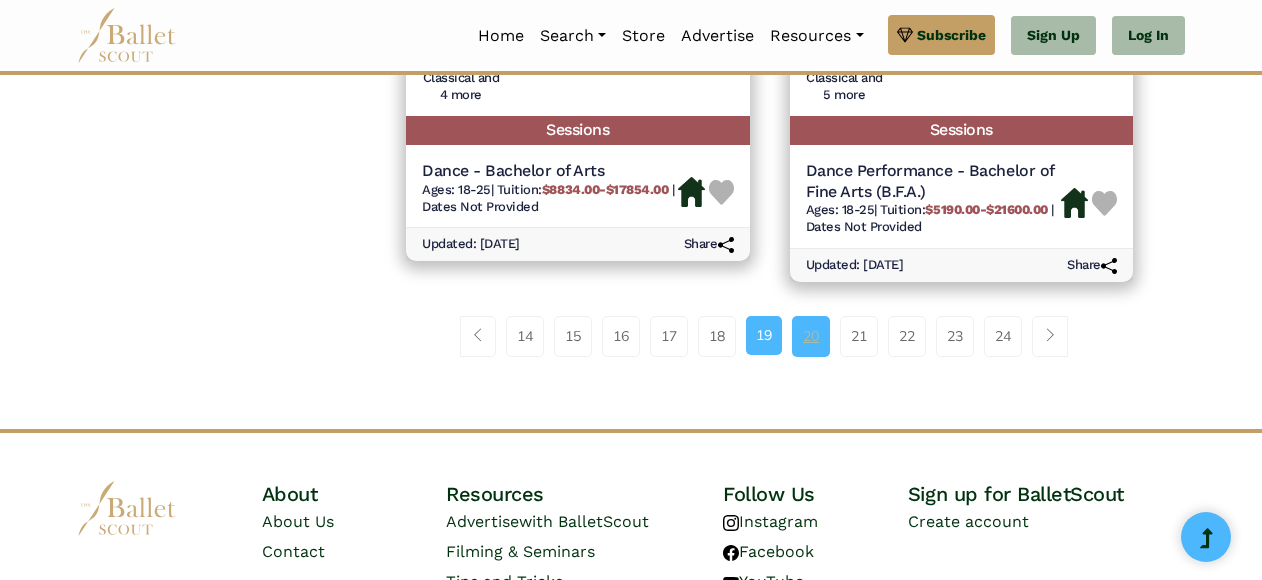 click on "20" at bounding box center [811, 336] 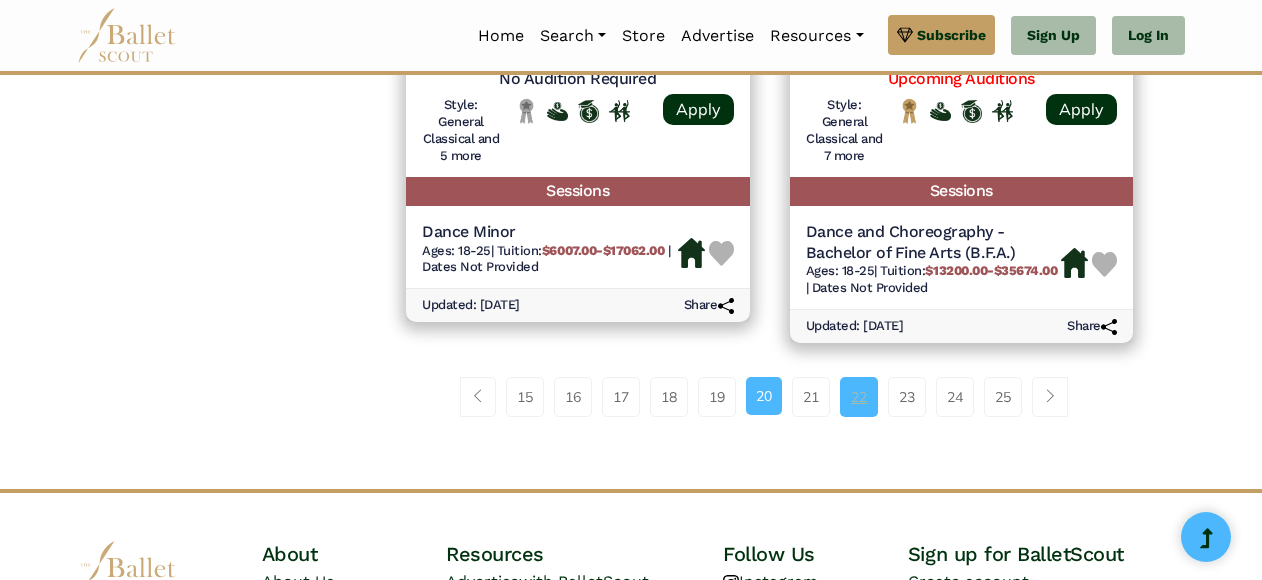 scroll, scrollTop: 3046, scrollLeft: 0, axis: vertical 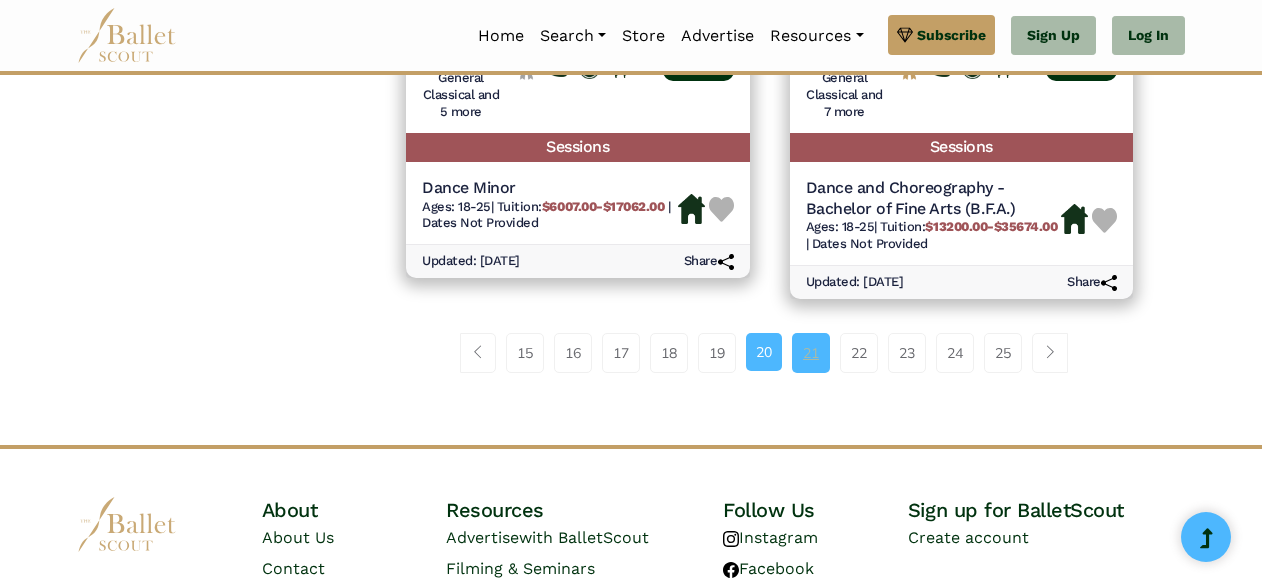 click on "21" at bounding box center (811, 353) 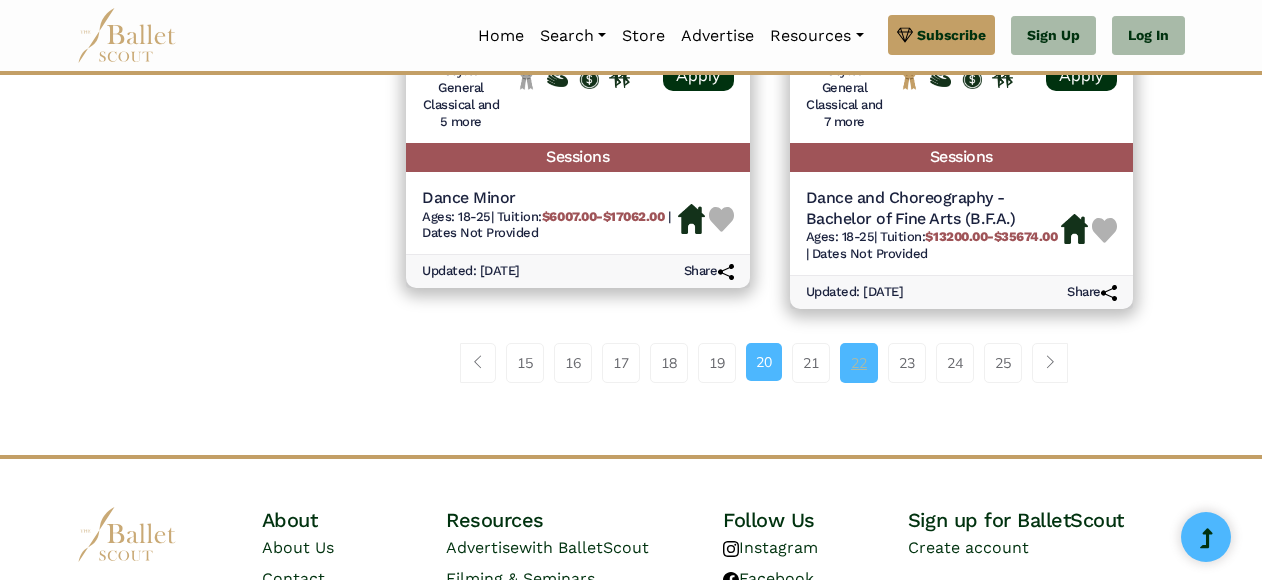 scroll, scrollTop: 3042, scrollLeft: 0, axis: vertical 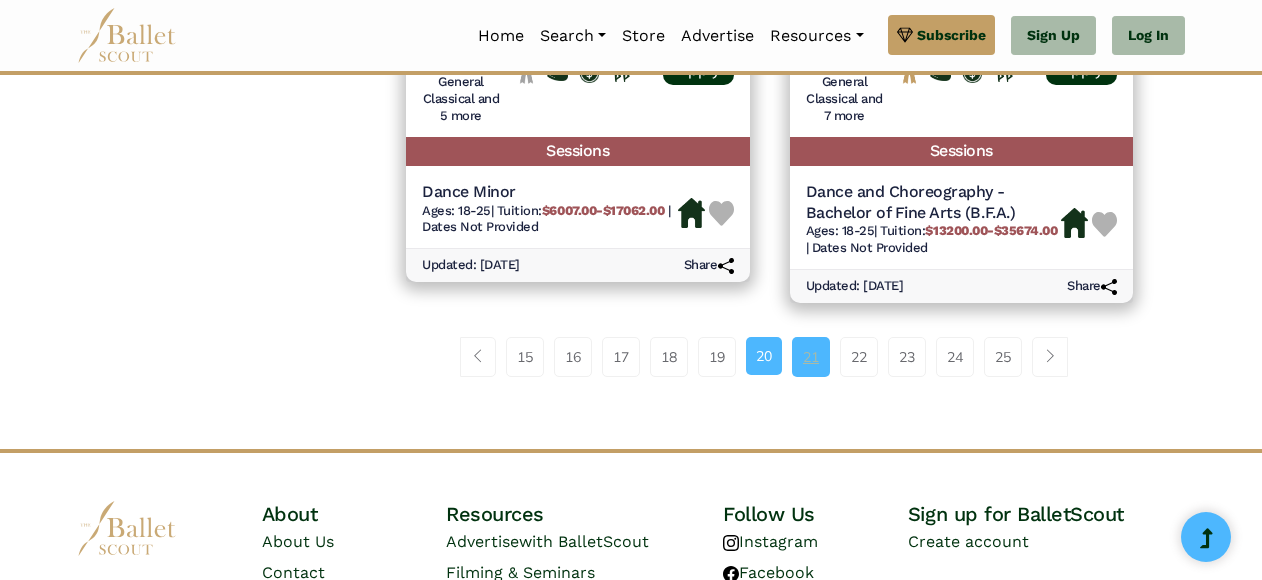 click on "21" at bounding box center (811, 357) 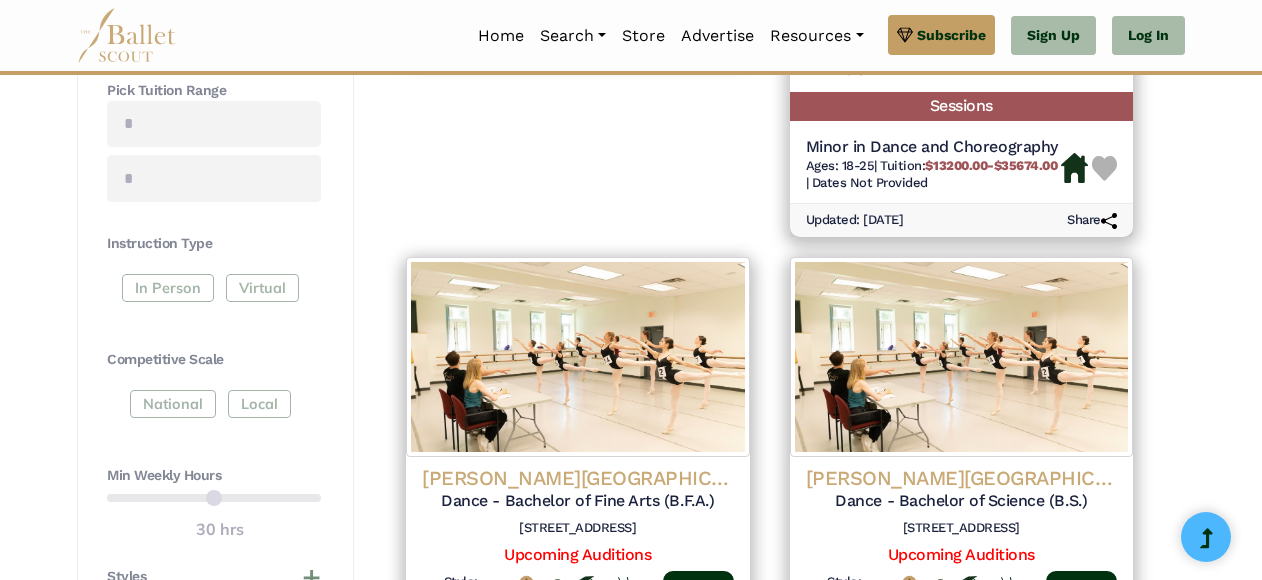 scroll, scrollTop: 758, scrollLeft: 0, axis: vertical 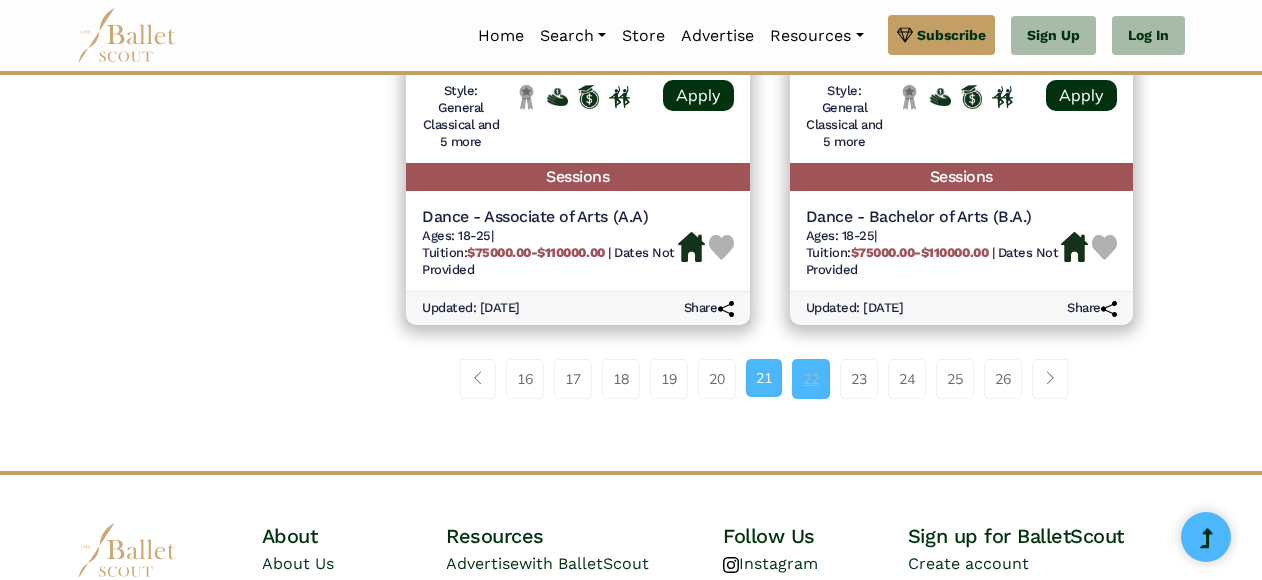 click on "22" at bounding box center [811, 379] 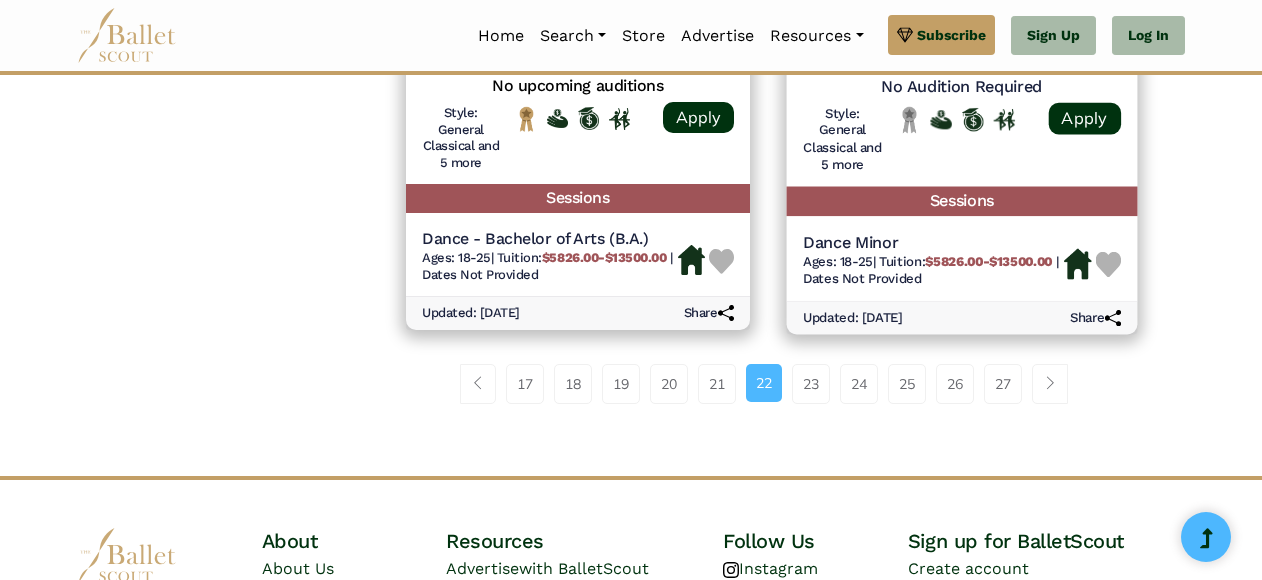 scroll, scrollTop: 3039, scrollLeft: 0, axis: vertical 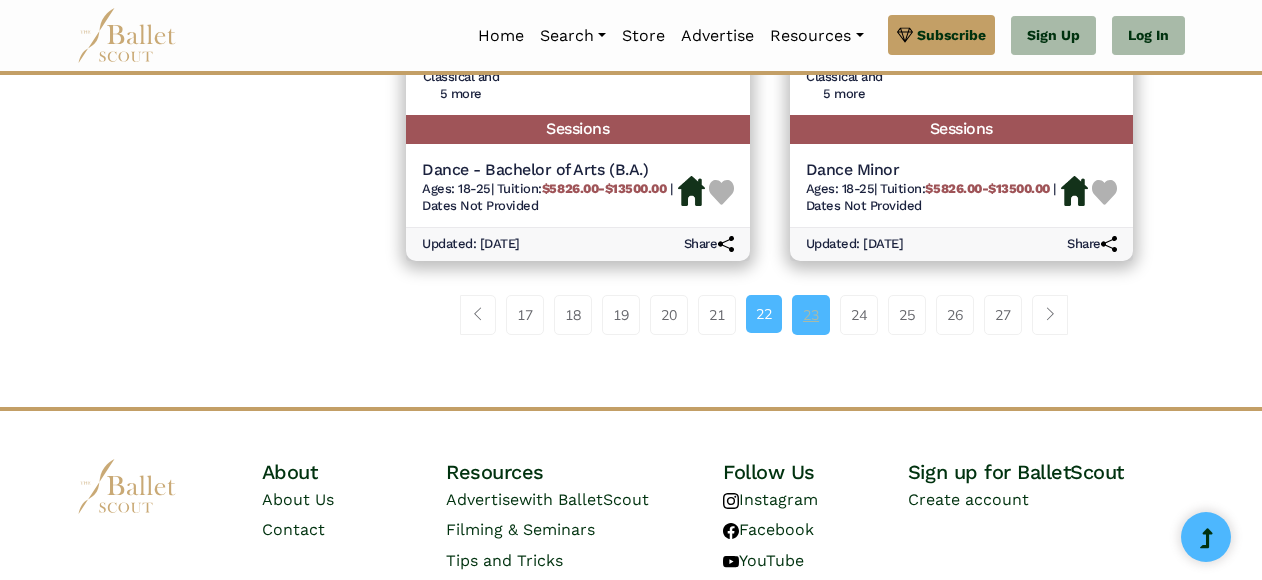 click on "23" at bounding box center (811, 315) 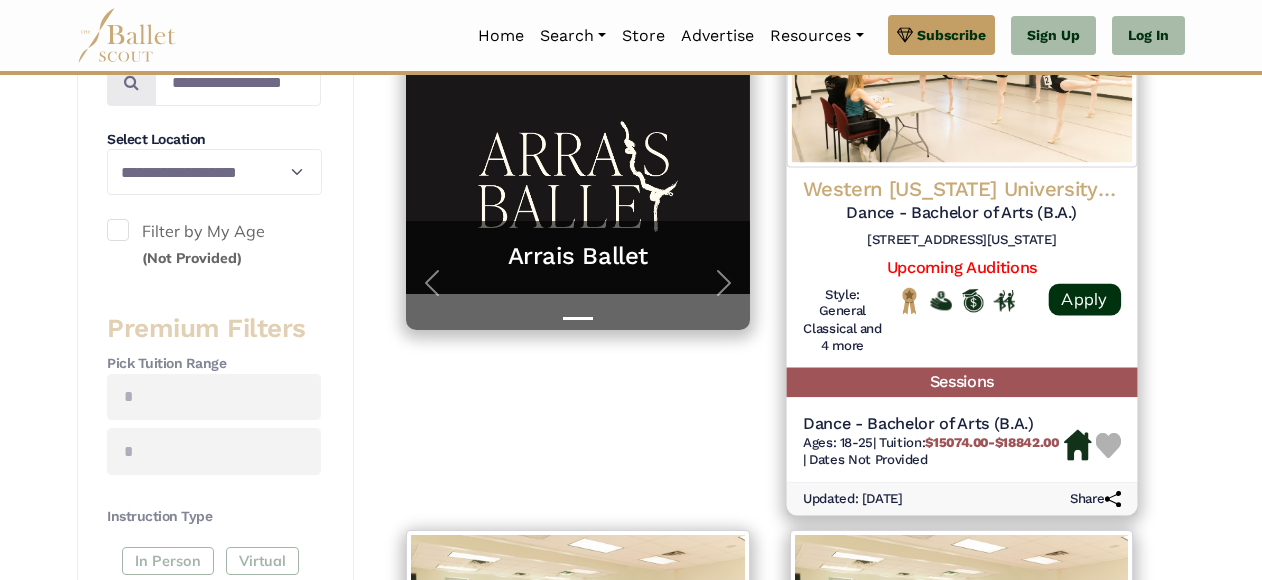 scroll, scrollTop: 520, scrollLeft: 0, axis: vertical 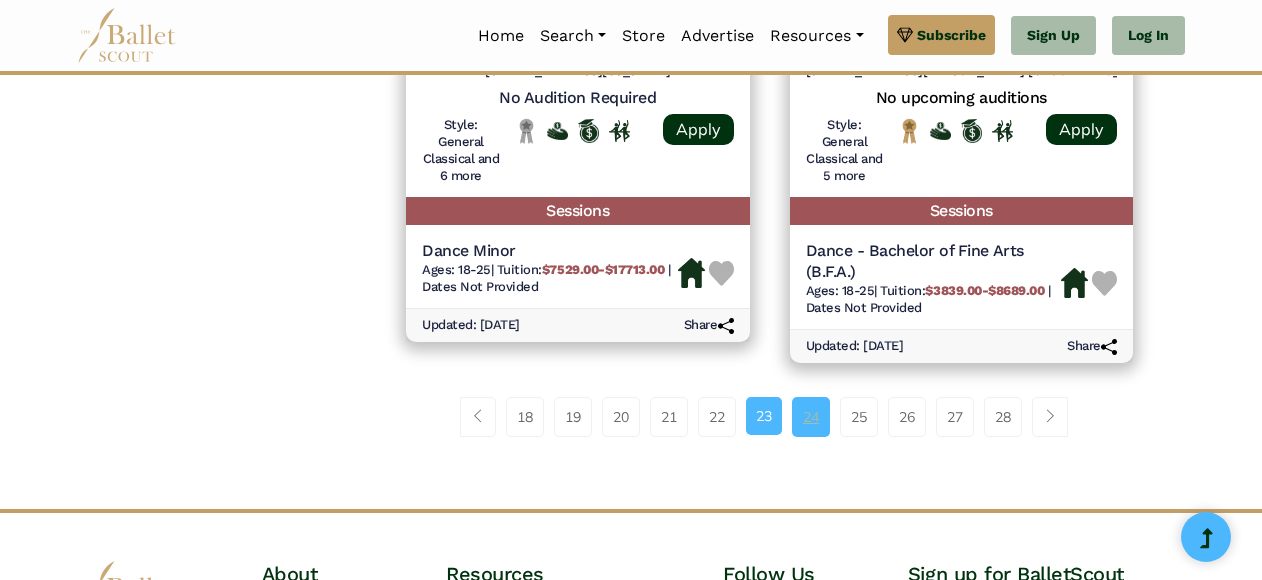 click on "24" at bounding box center [811, 417] 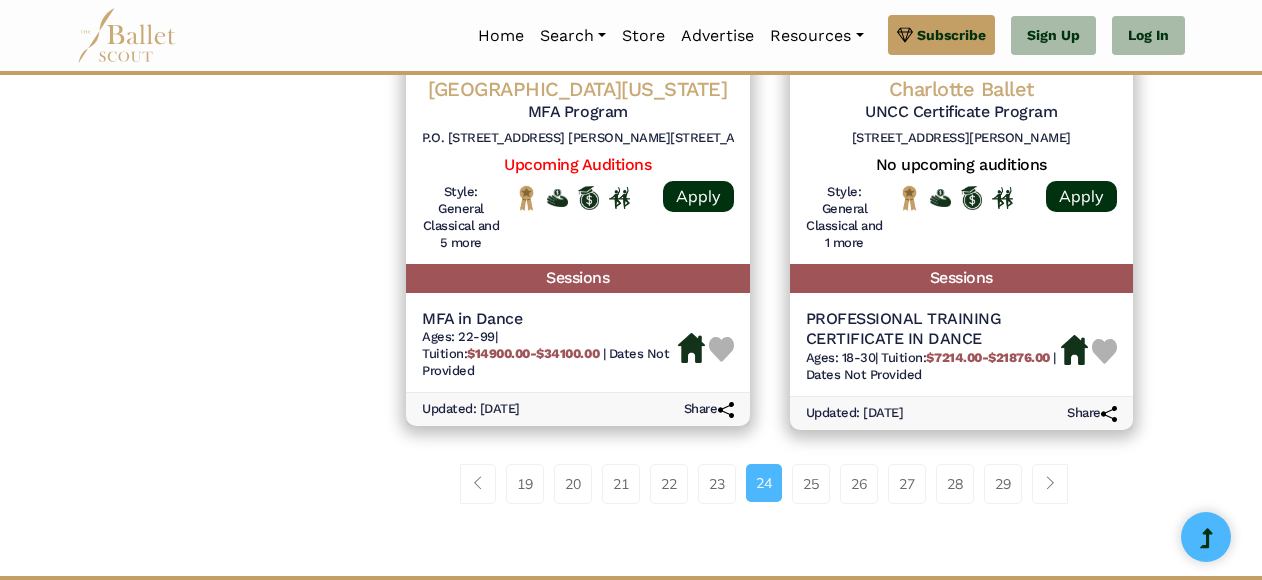 scroll, scrollTop: 2980, scrollLeft: 0, axis: vertical 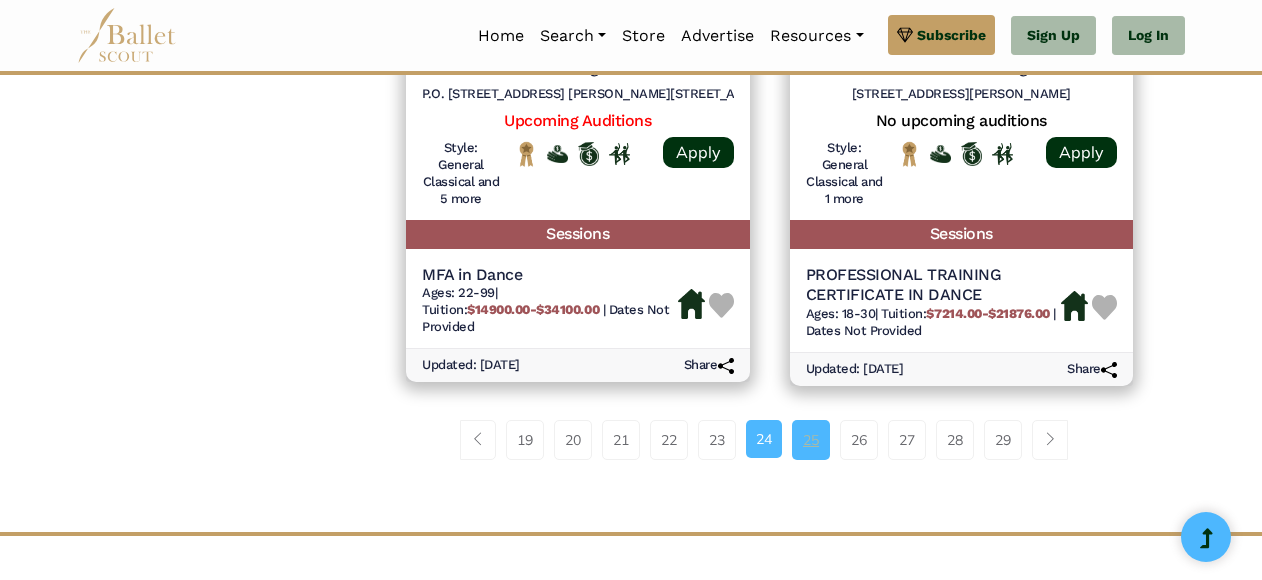 click on "25" at bounding box center [811, 440] 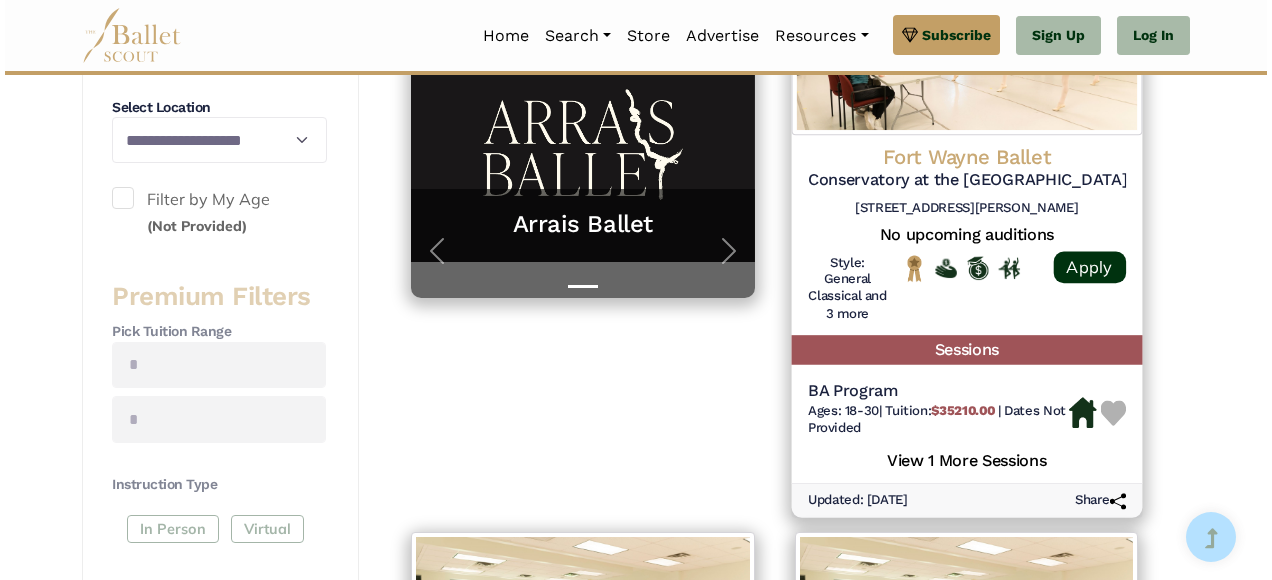 scroll, scrollTop: 532, scrollLeft: 0, axis: vertical 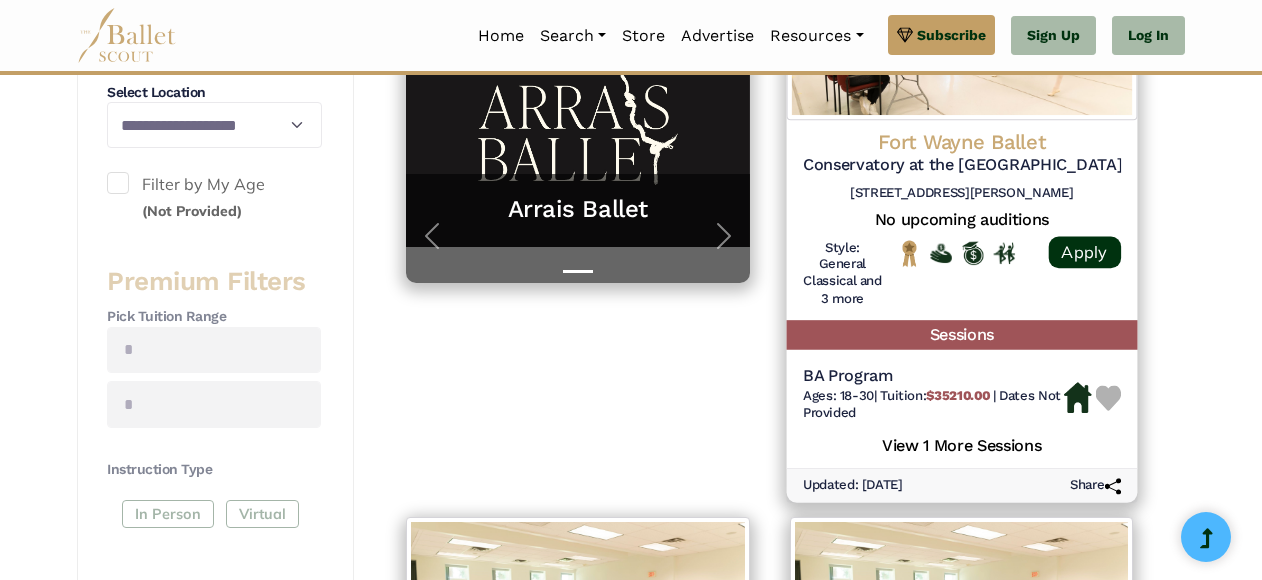 click on "Fort Wayne Ballet" at bounding box center (961, 141) 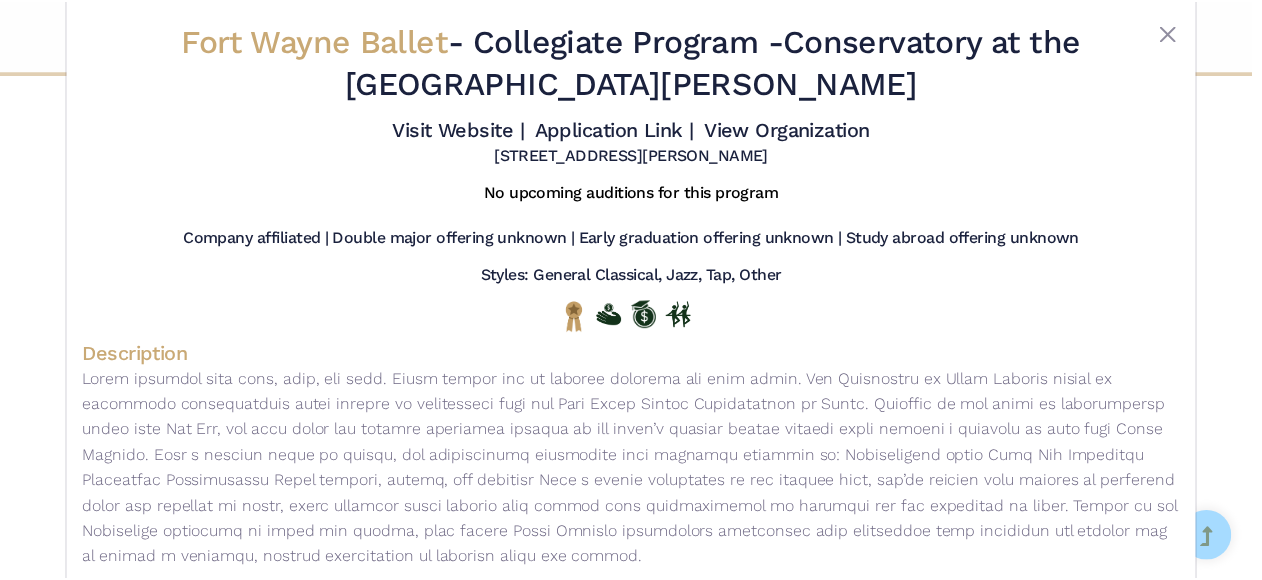 scroll, scrollTop: 0, scrollLeft: 0, axis: both 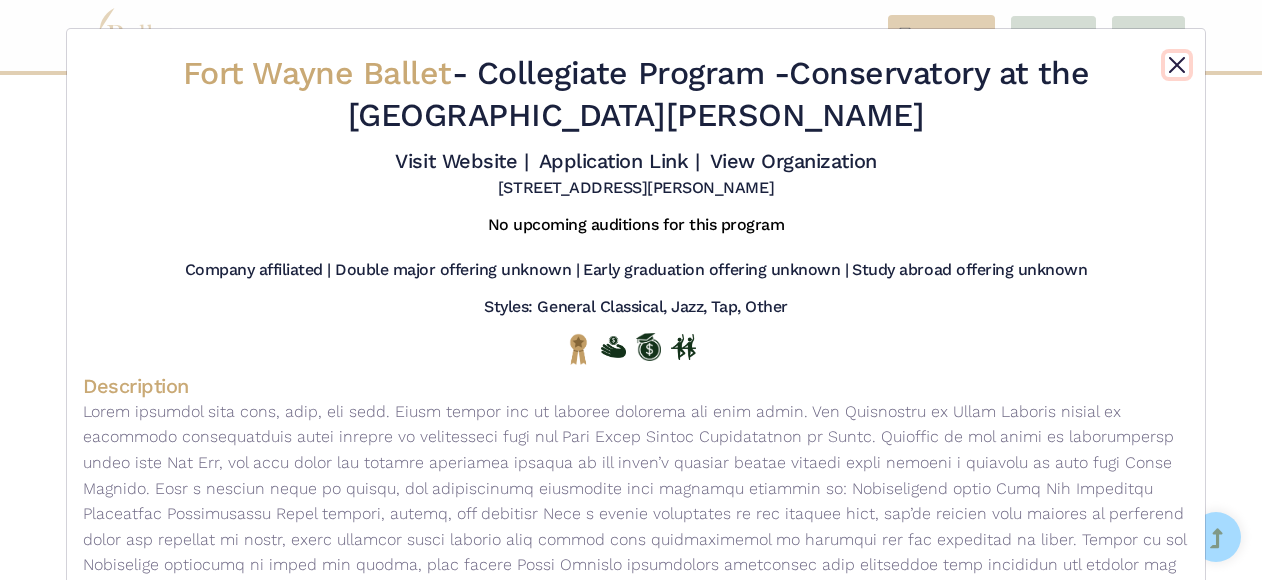 click at bounding box center [1177, 65] 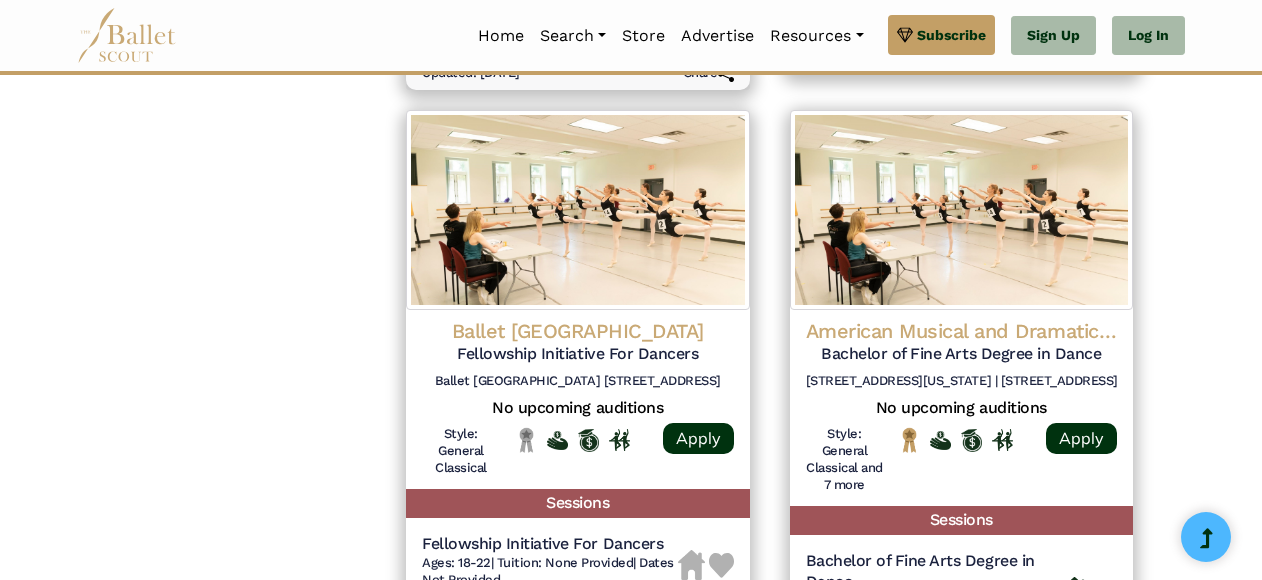 scroll, scrollTop: 2750, scrollLeft: 0, axis: vertical 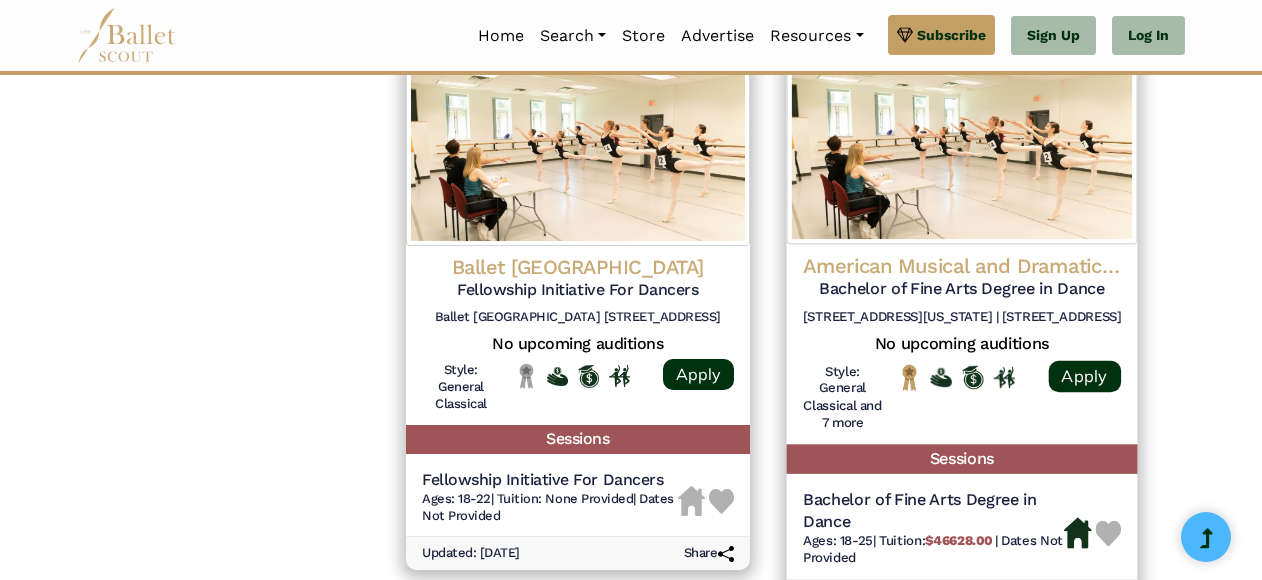 click on "American Musical and Dramatic Academy (AMDA)" at bounding box center (962, -2075) 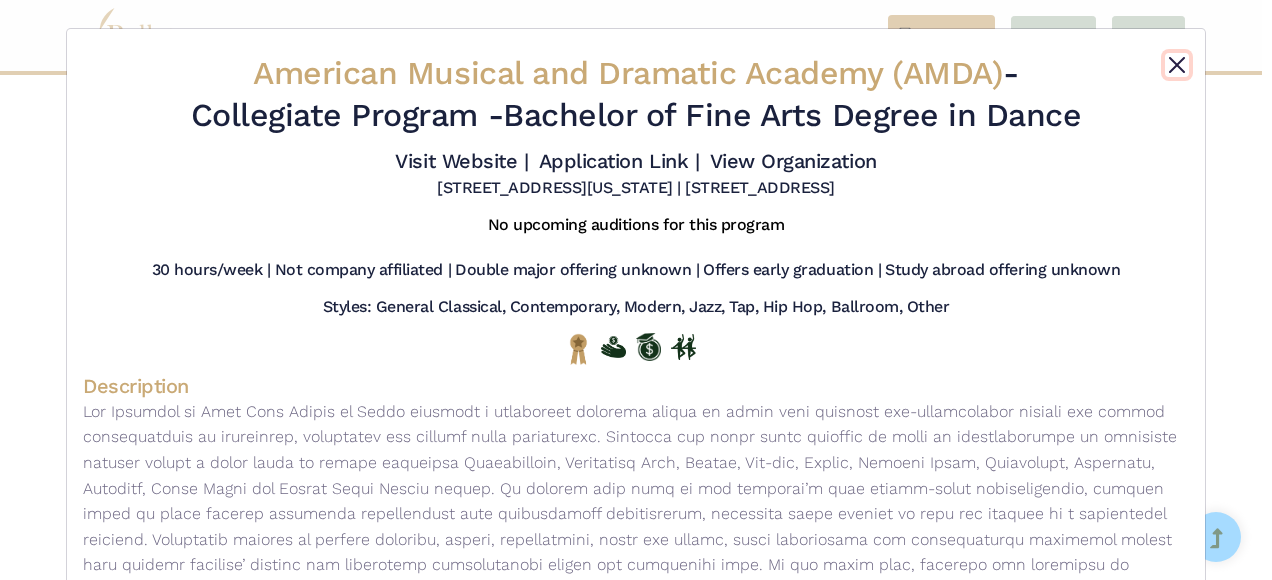 click at bounding box center [1177, 65] 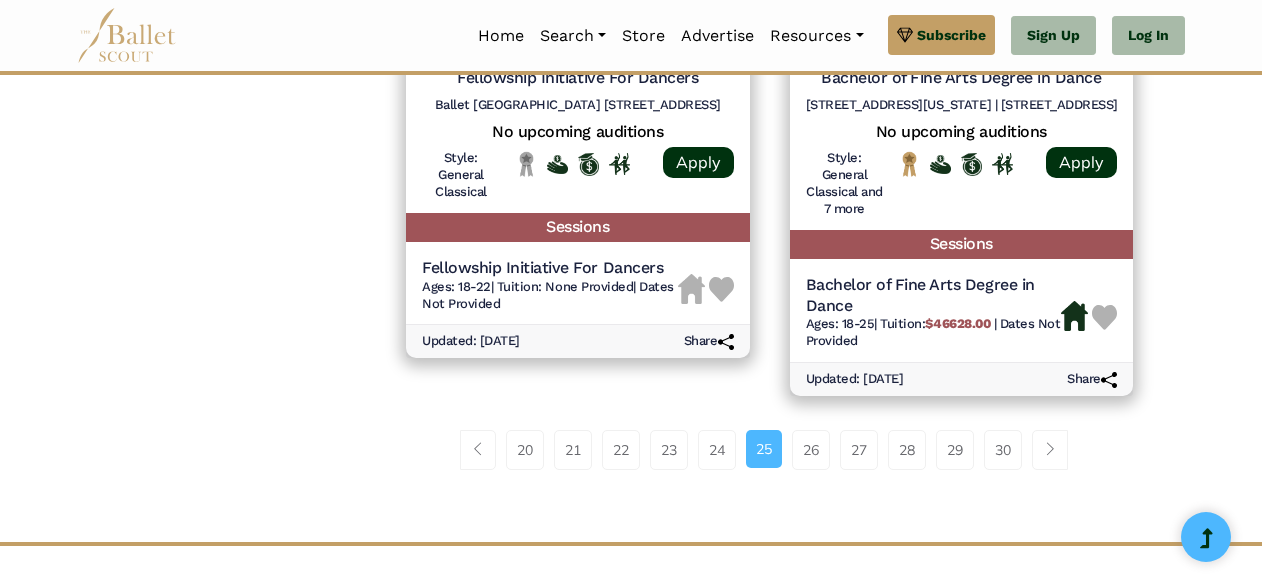 scroll, scrollTop: 3140, scrollLeft: 0, axis: vertical 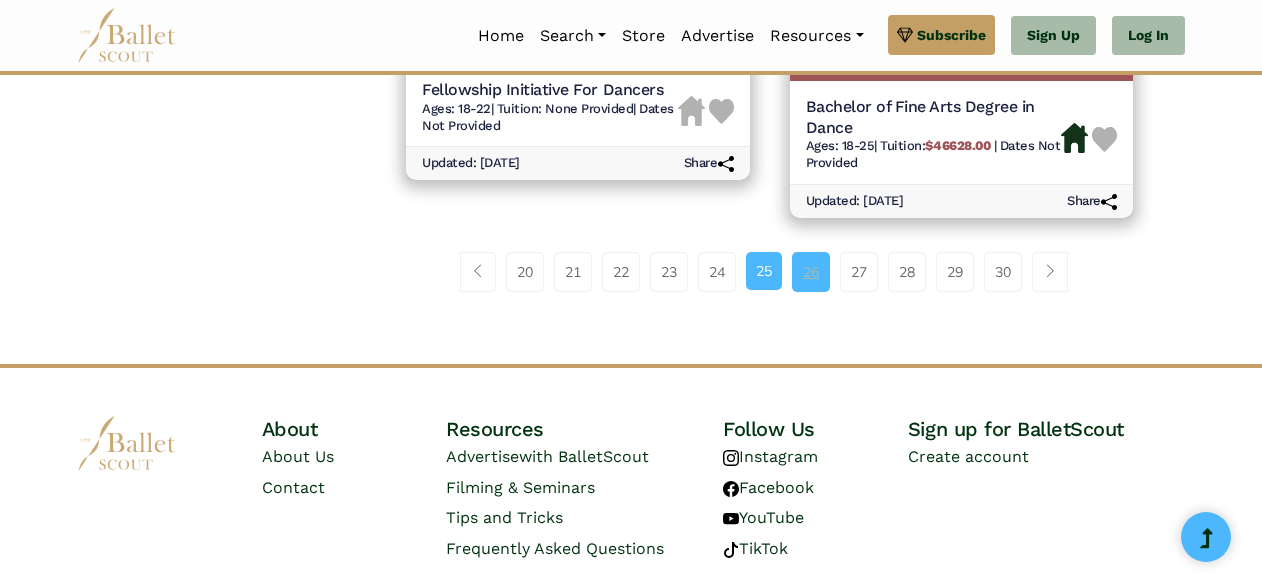 click on "26" at bounding box center (811, 272) 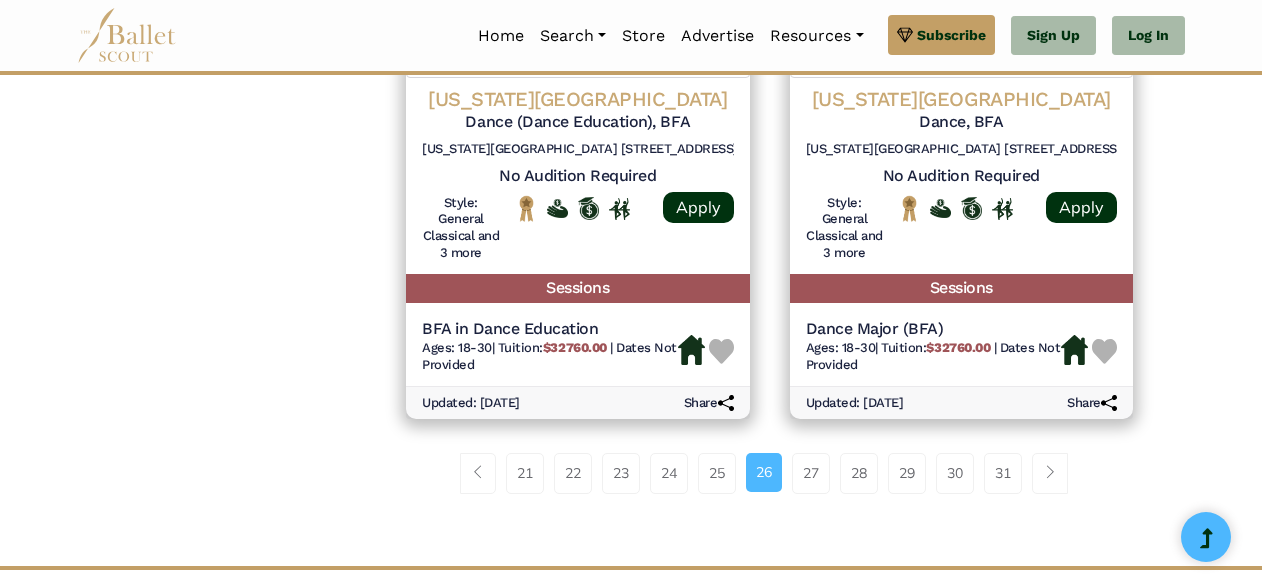 scroll, scrollTop: 2943, scrollLeft: 0, axis: vertical 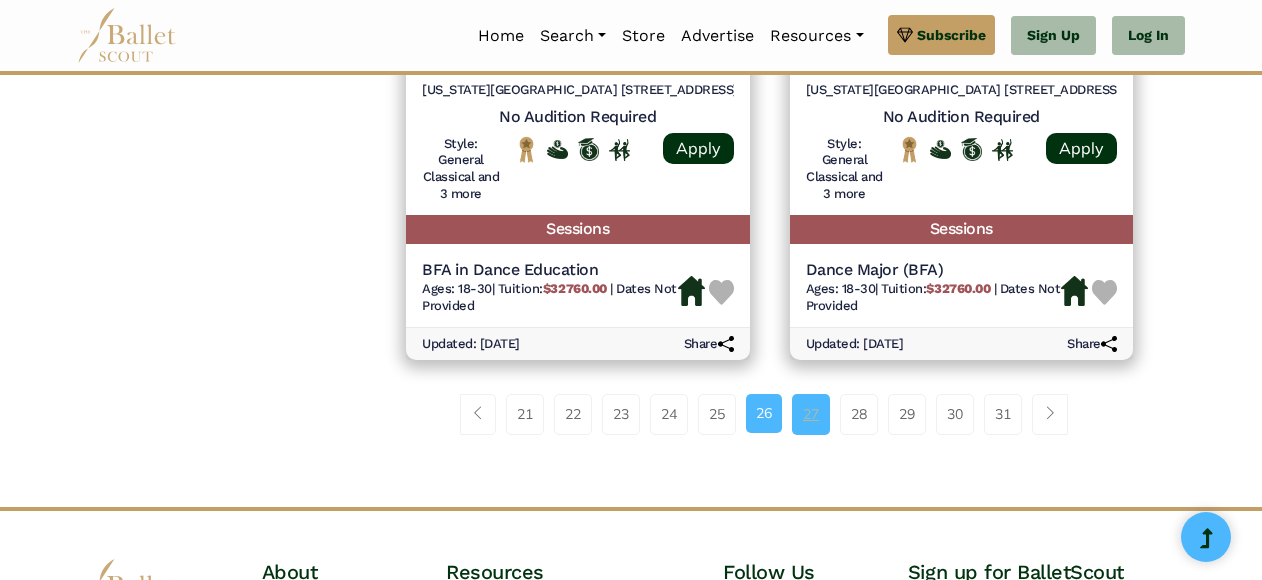 click on "27" at bounding box center [811, 414] 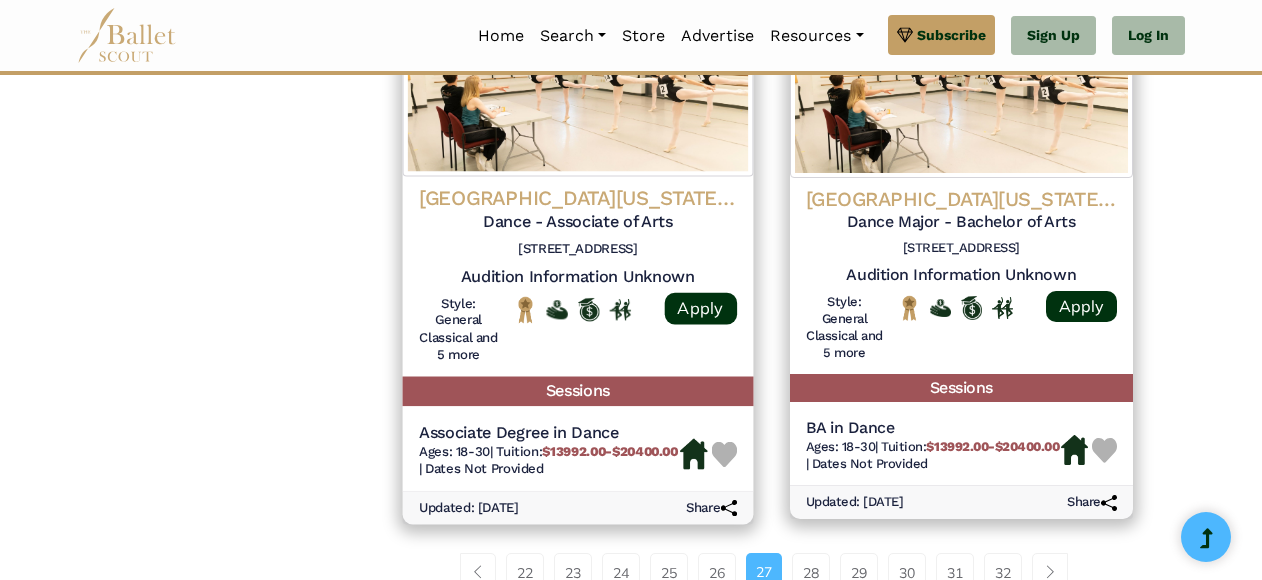 scroll, scrollTop: 2859, scrollLeft: 0, axis: vertical 